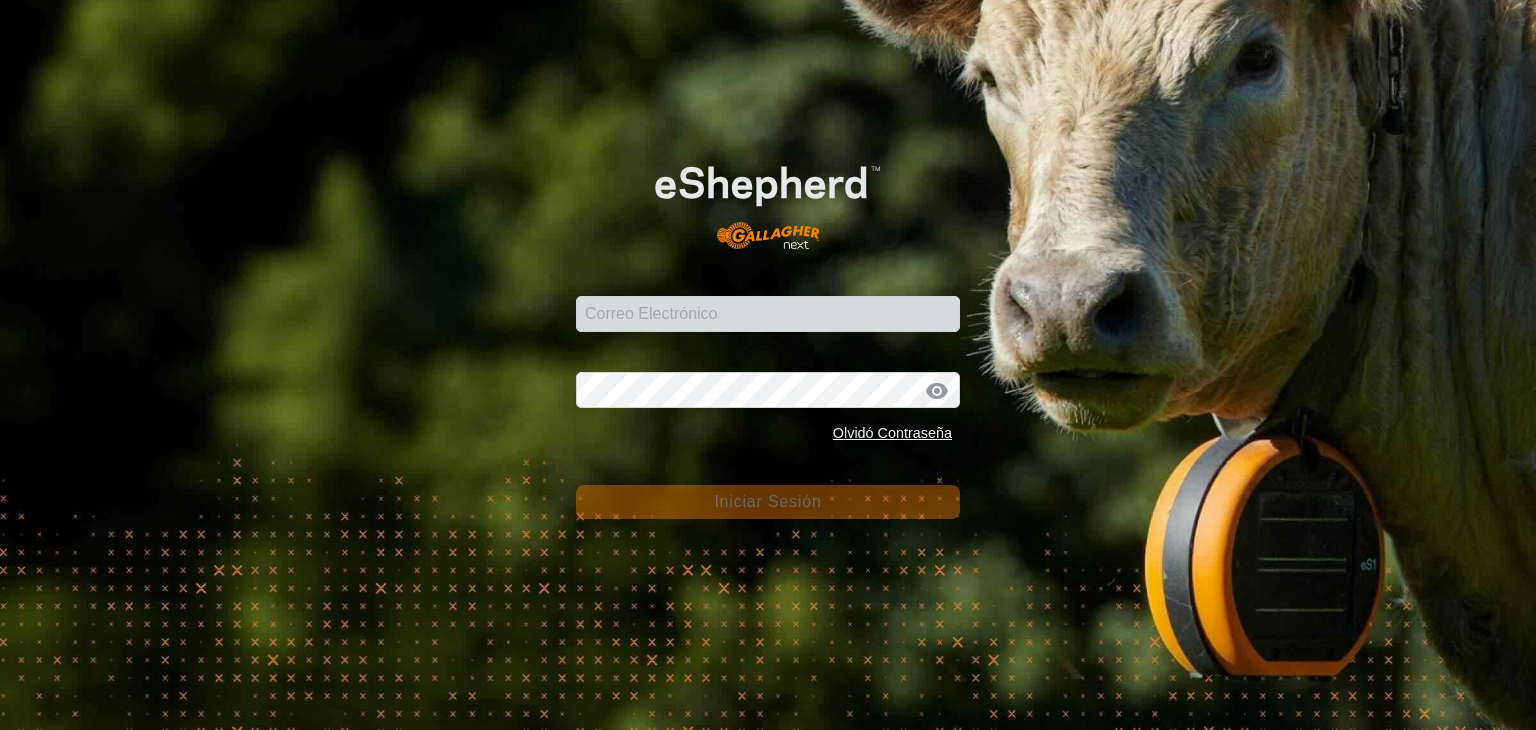 scroll, scrollTop: 0, scrollLeft: 0, axis: both 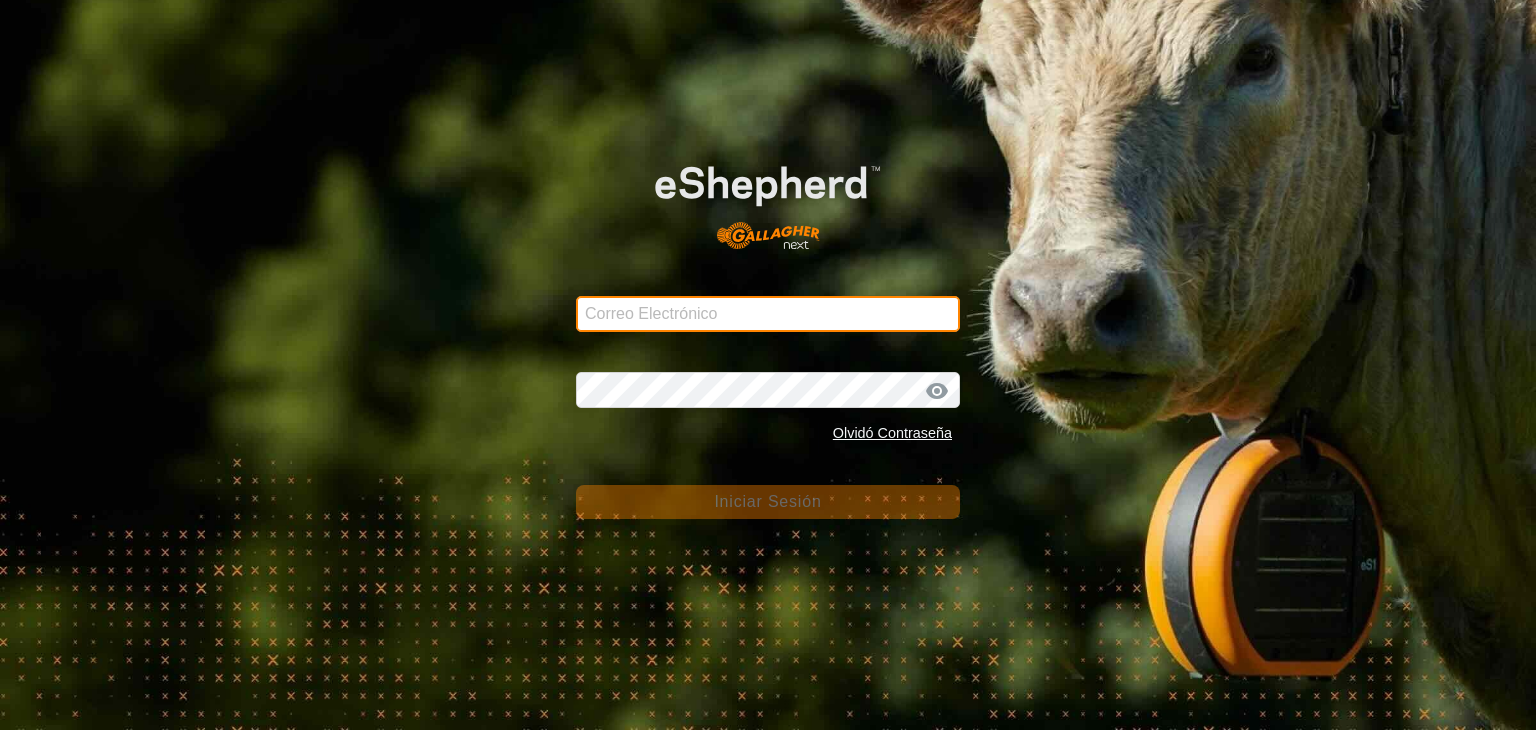 type on "[PERSON_NAME][EMAIL_ADDRESS][DOMAIN_NAME]" 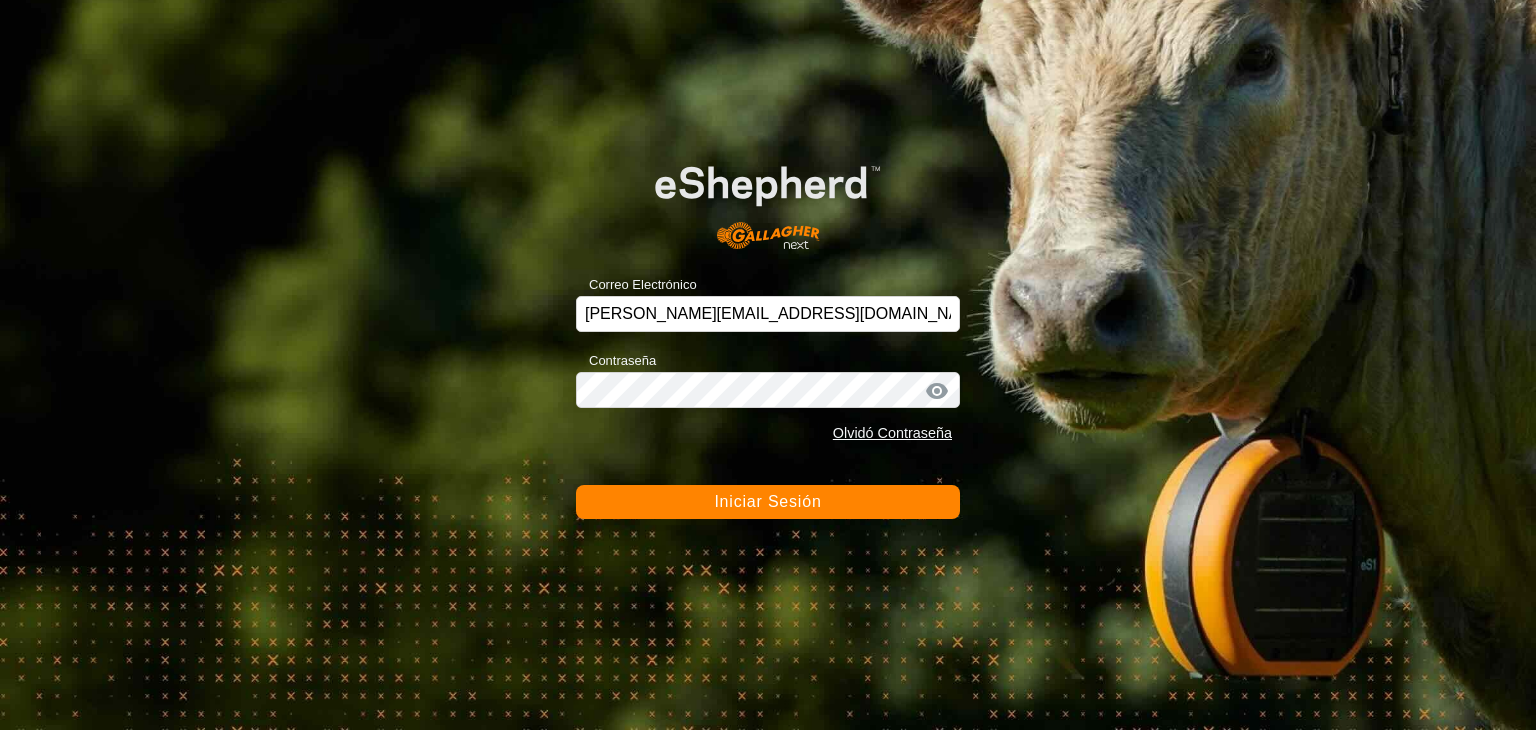 click on "Iniciar Sesión" 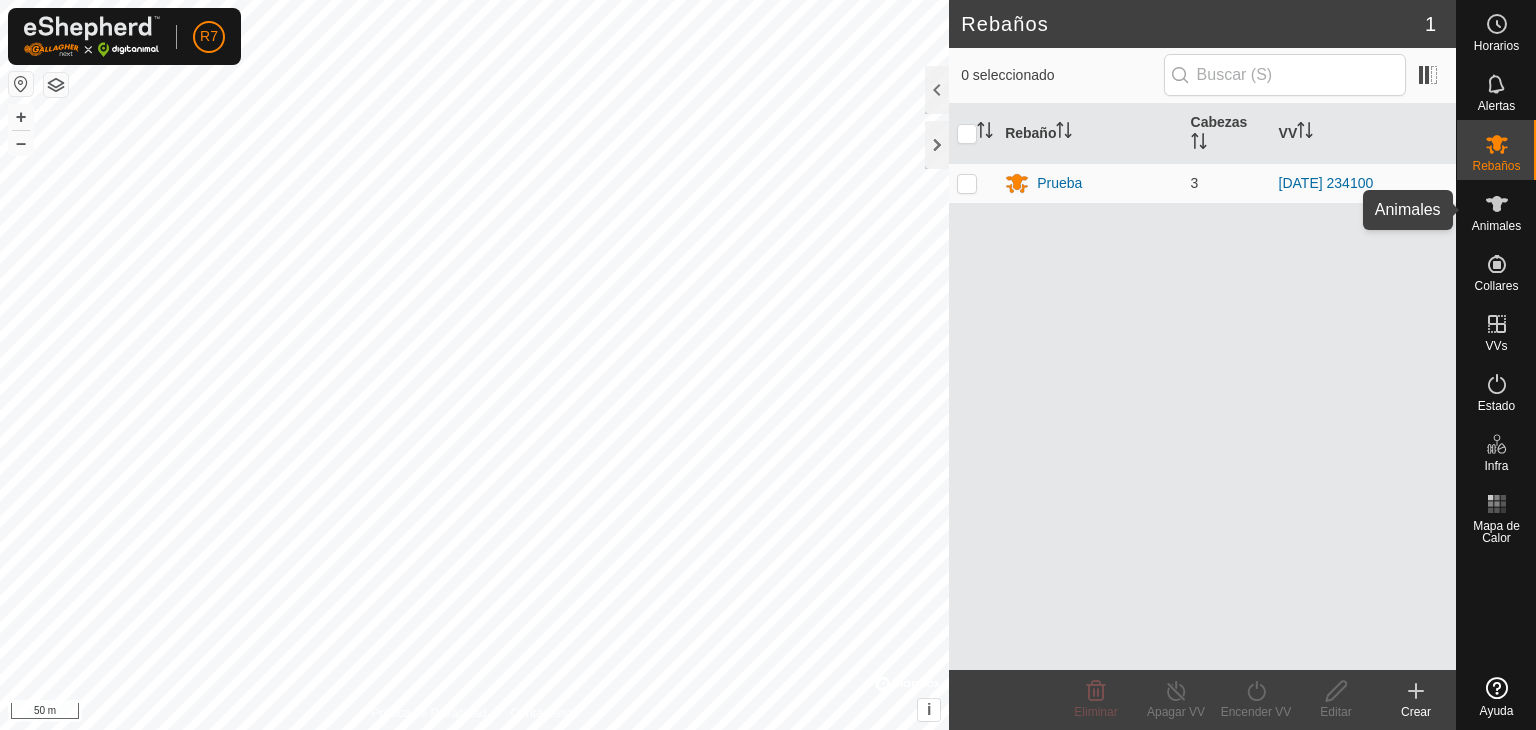 click 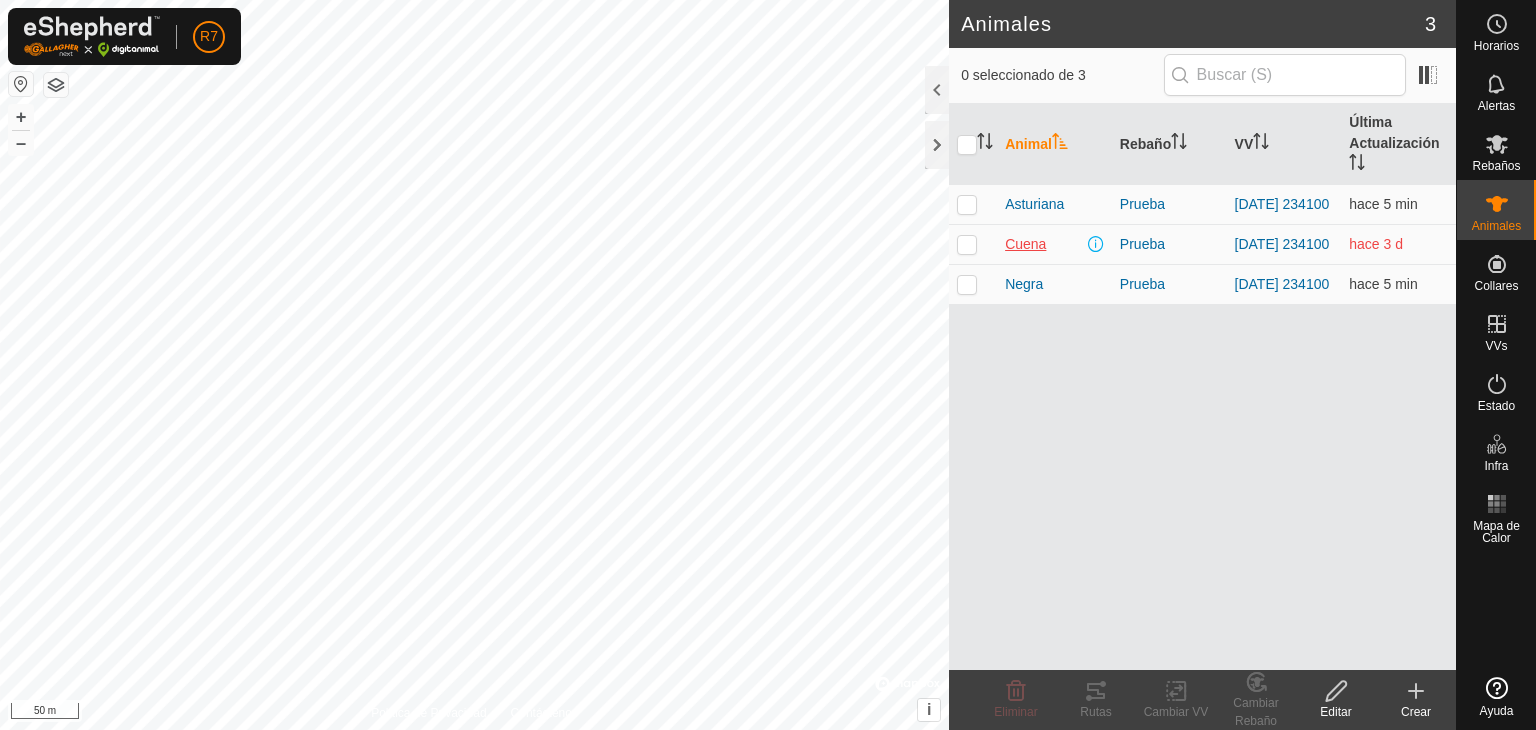 click on "Cuena" at bounding box center [1025, 244] 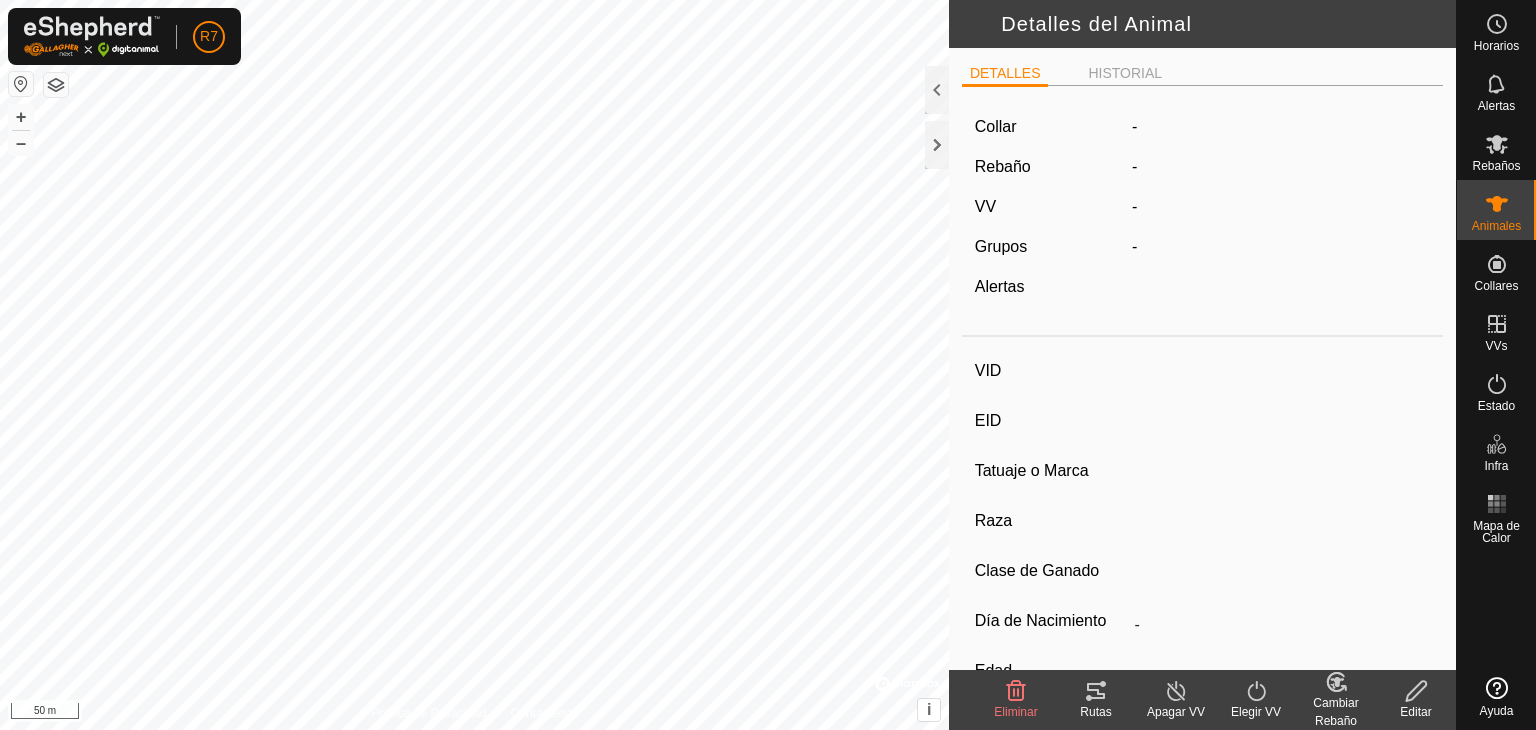 type on "Cuena" 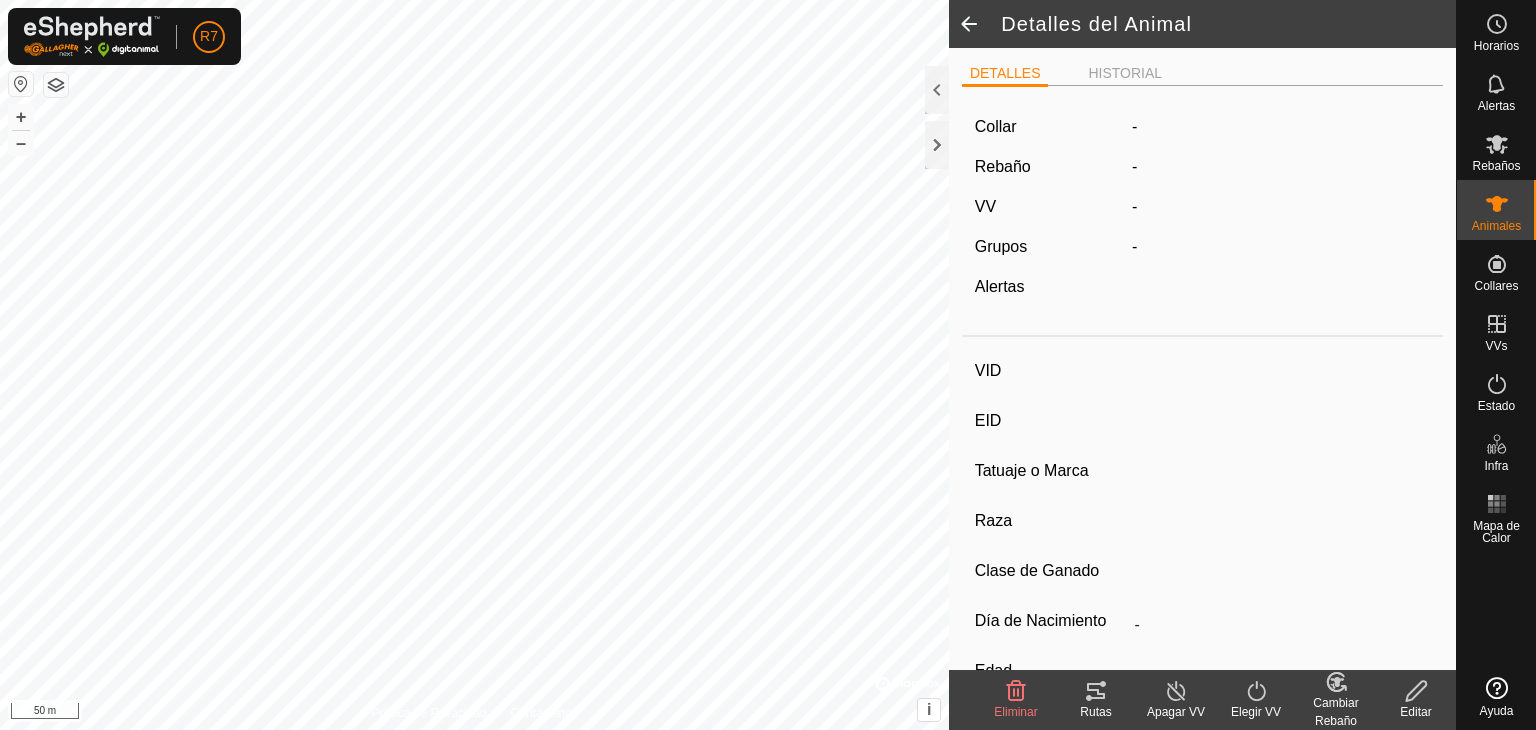 type on "-" 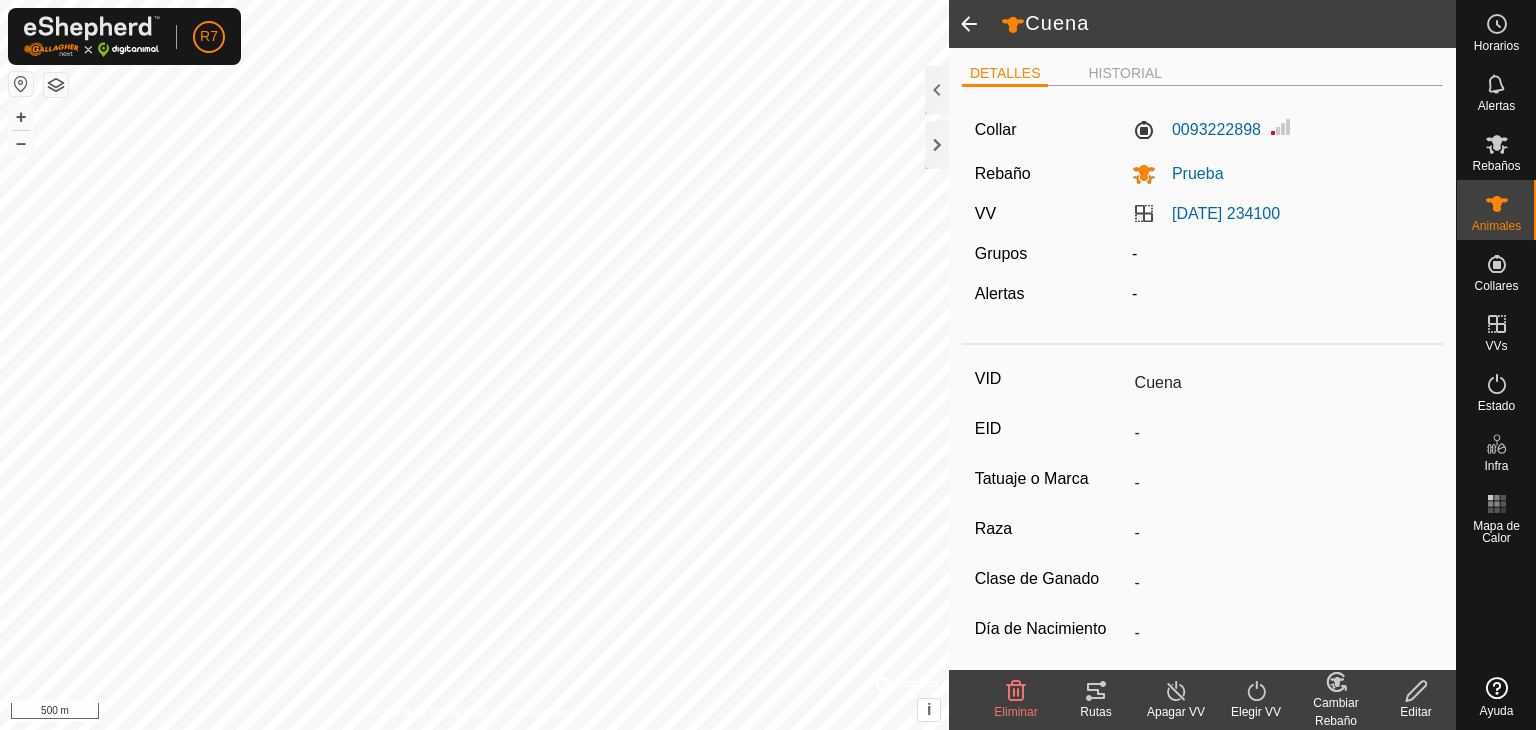 click 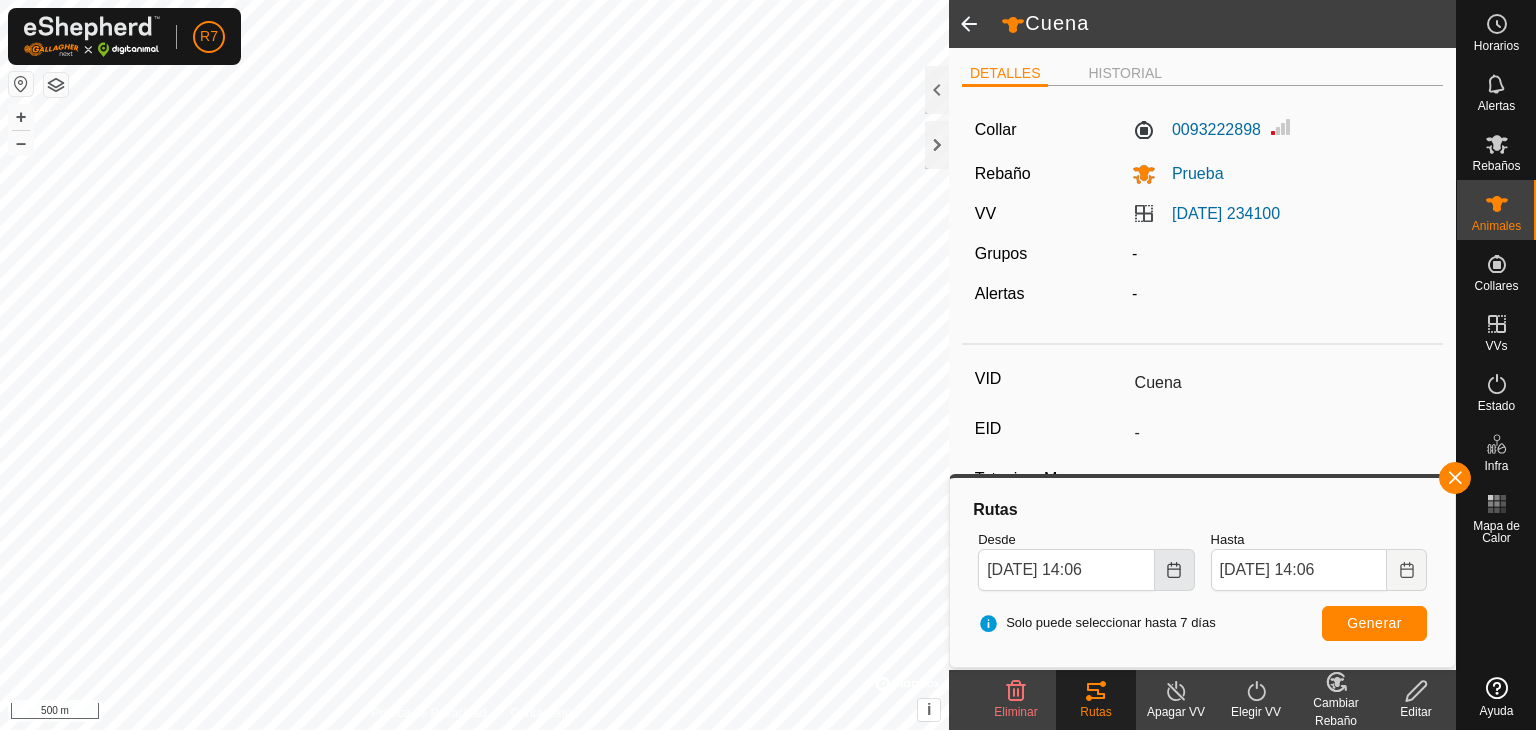 click at bounding box center (1175, 570) 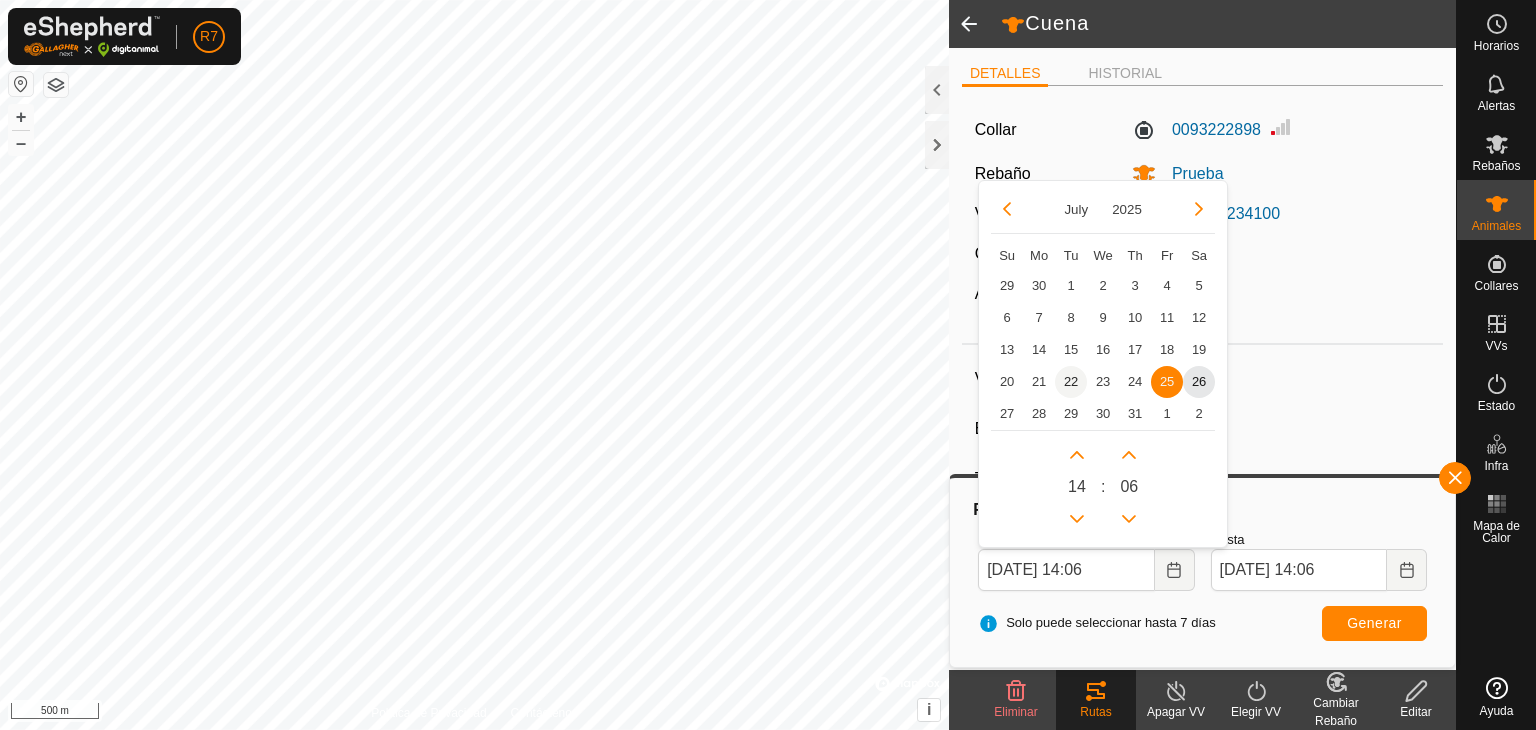 click on "22" at bounding box center [1071, 382] 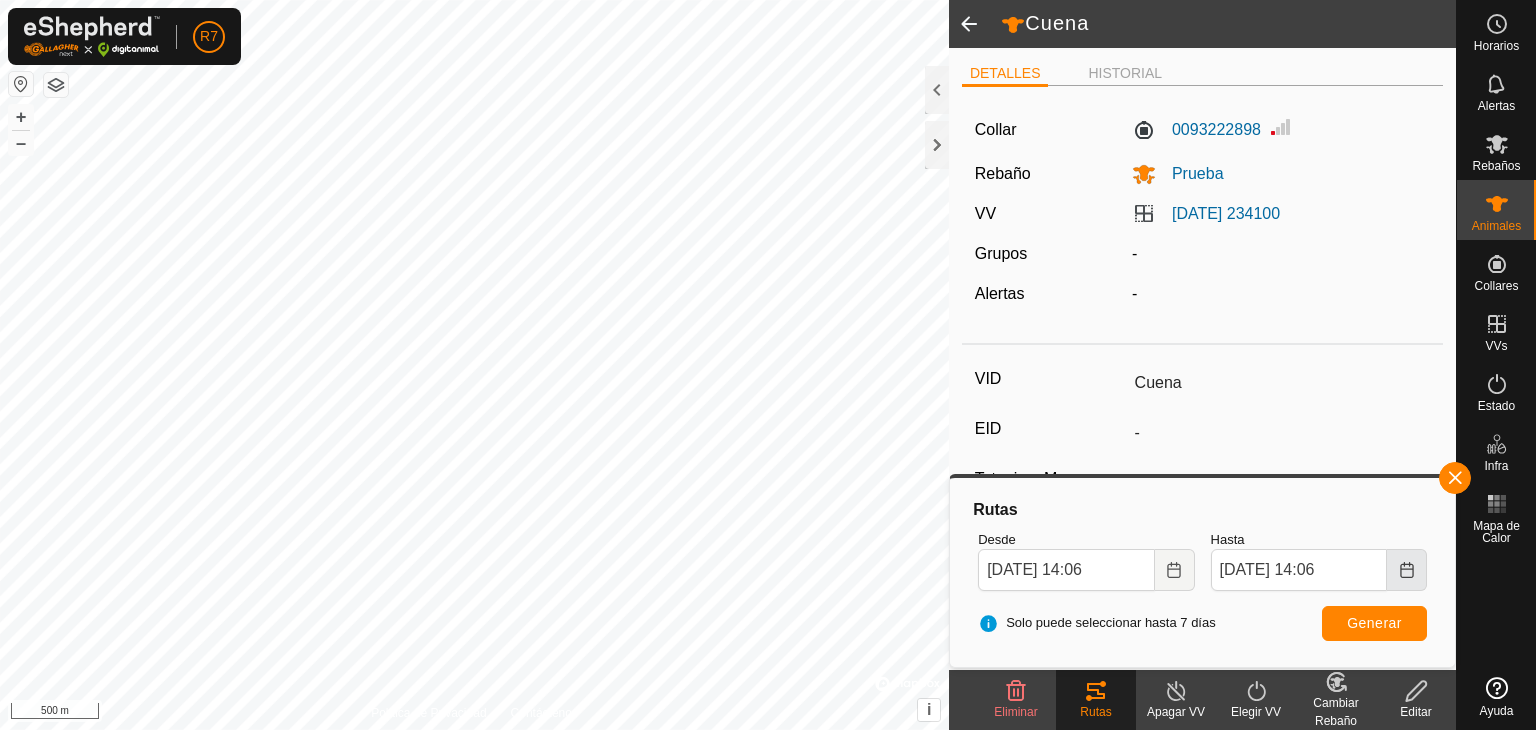 click at bounding box center (1407, 570) 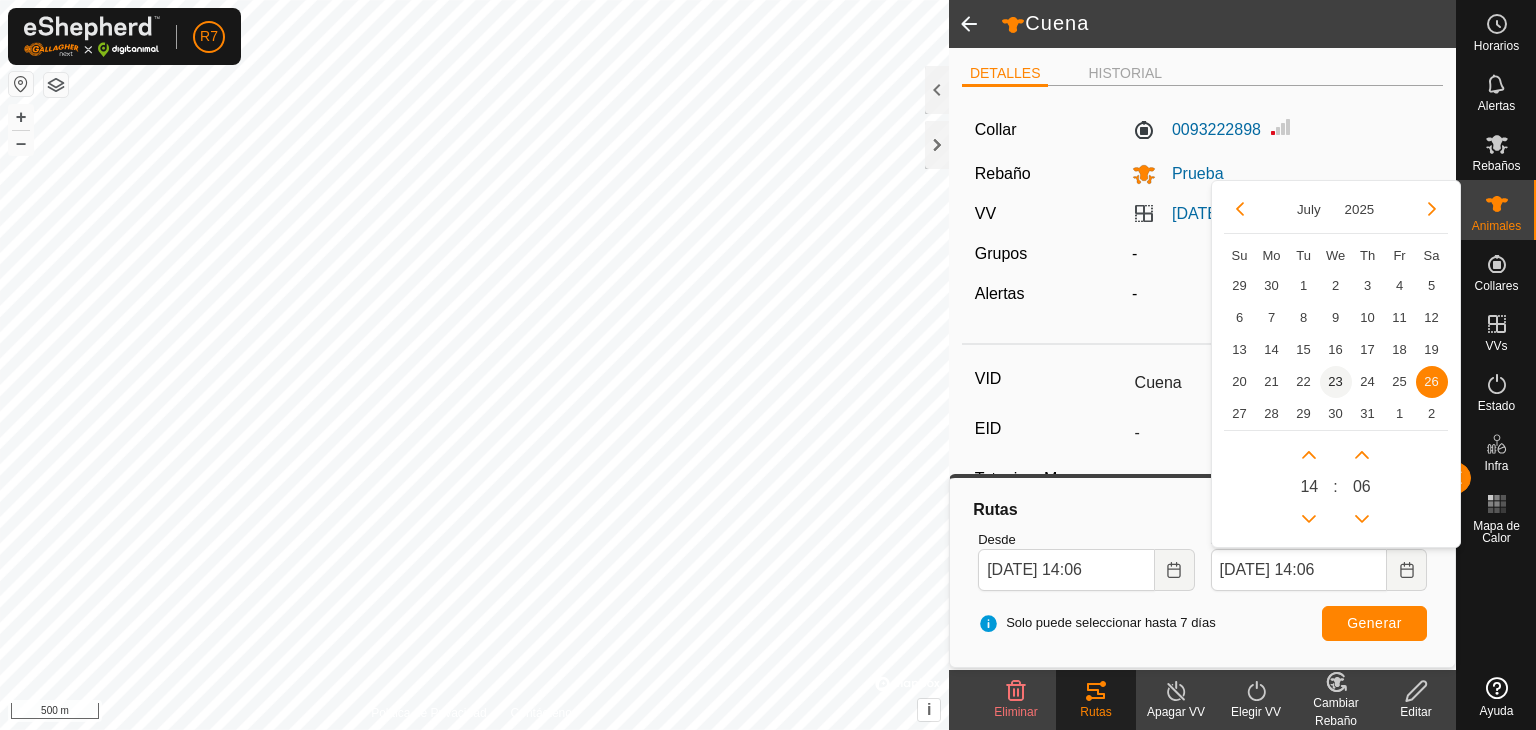 click on "23" at bounding box center (1336, 382) 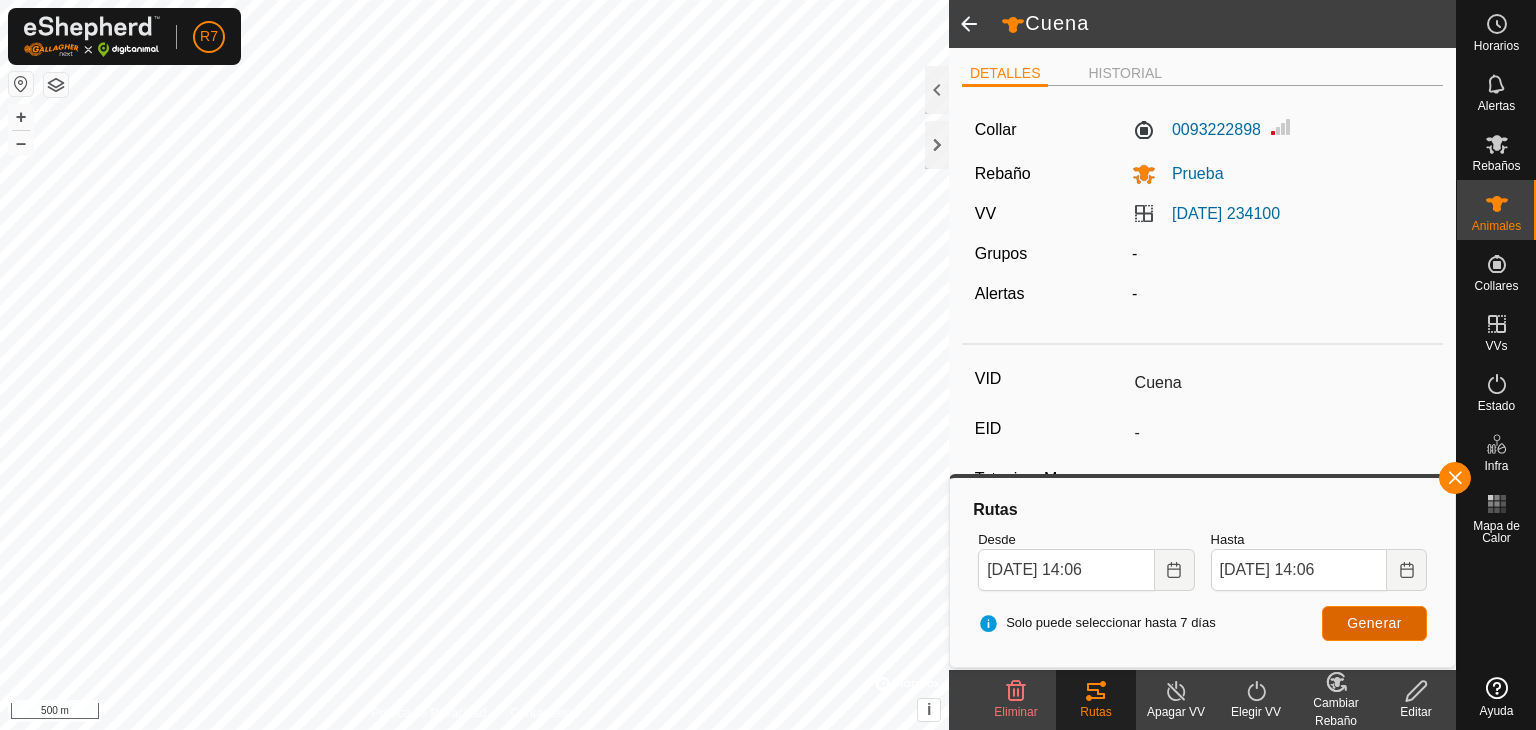 click on "Generar" at bounding box center (1374, 623) 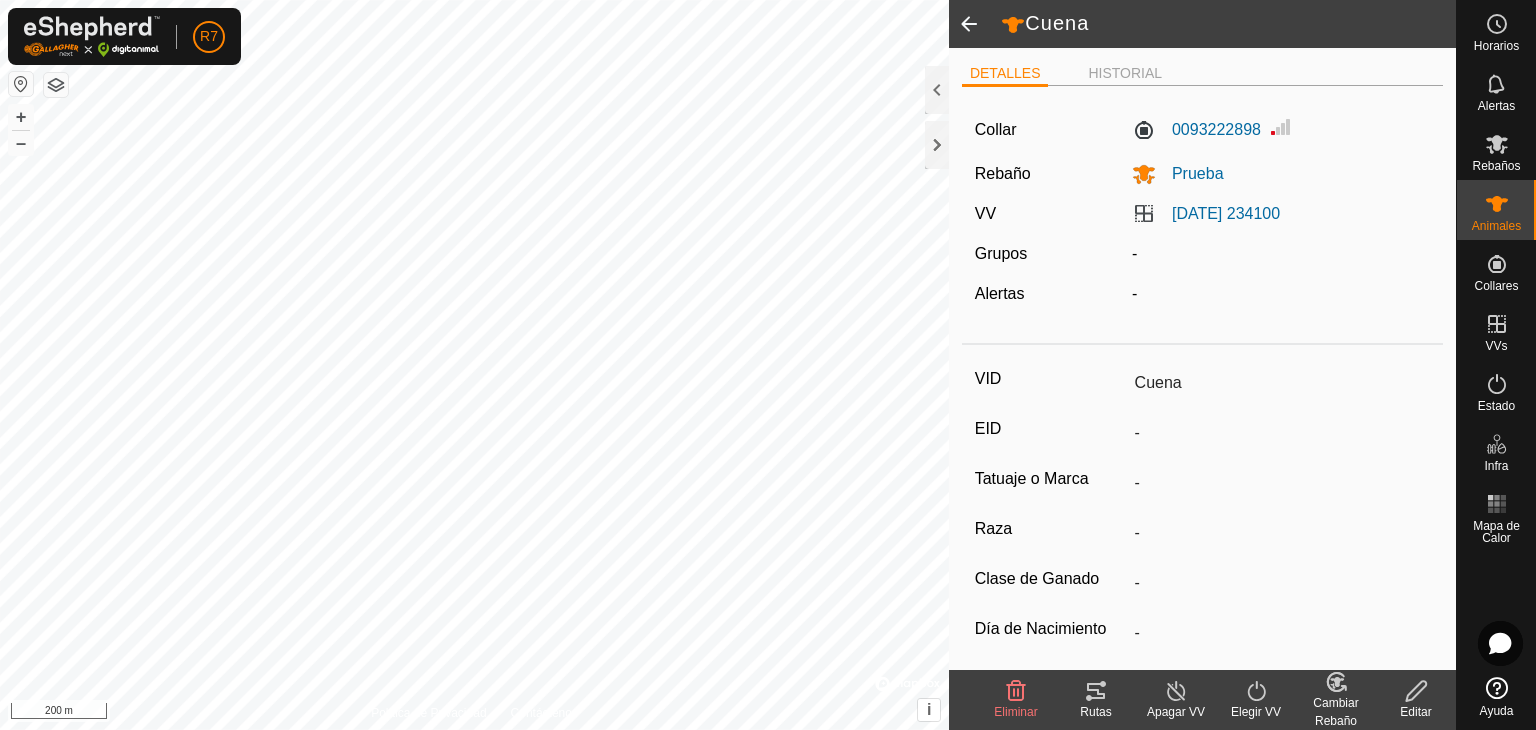 scroll, scrollTop: 0, scrollLeft: 0, axis: both 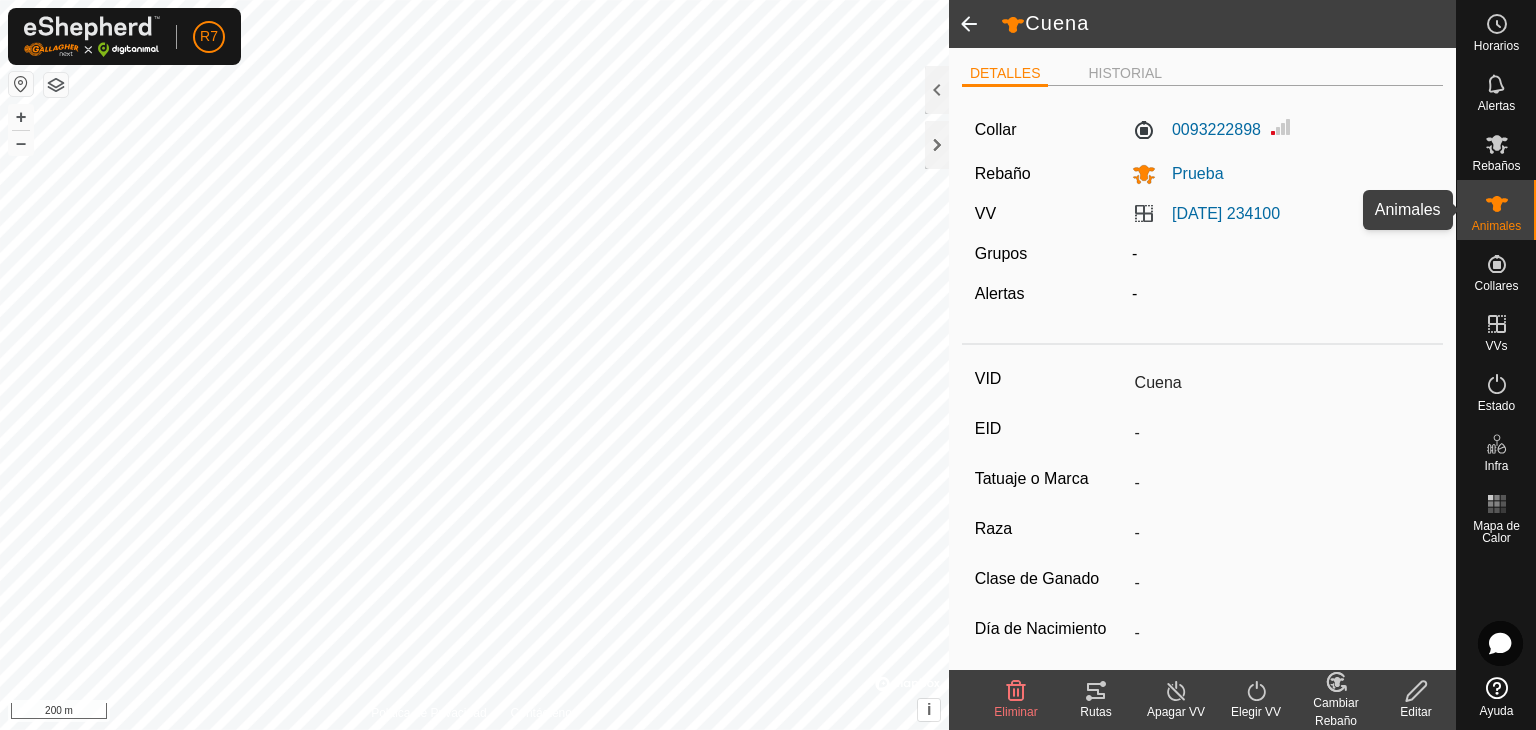 click 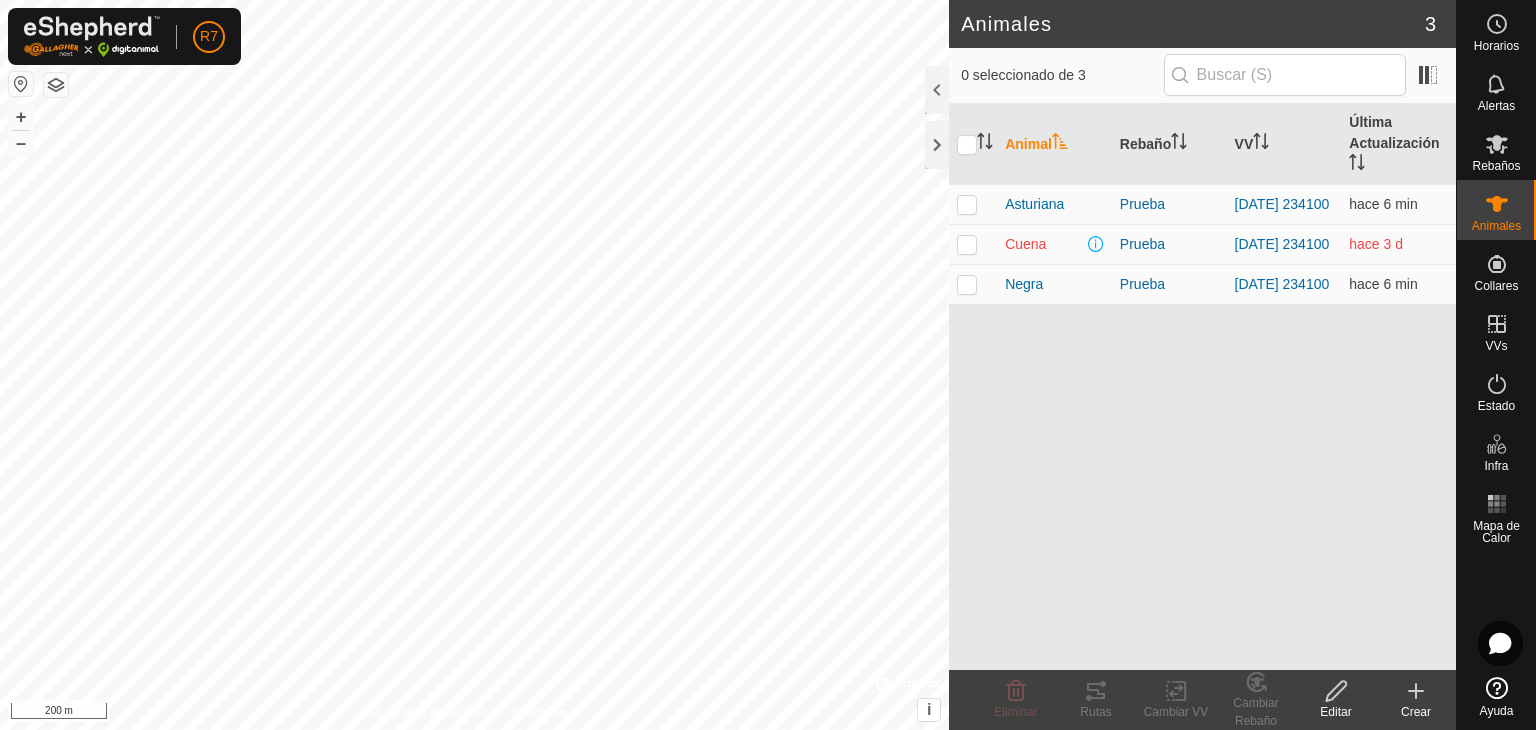 click 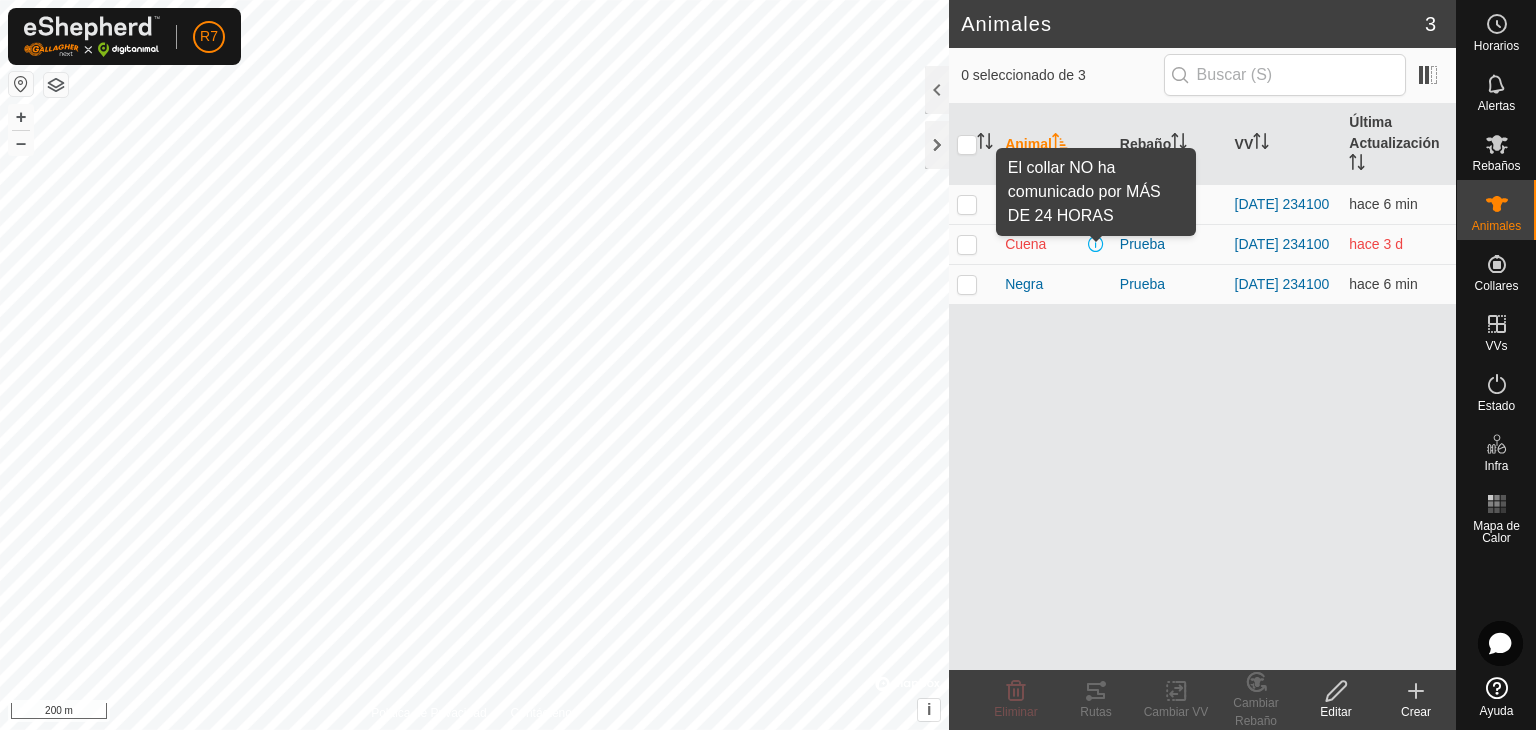 click at bounding box center (1096, 244) 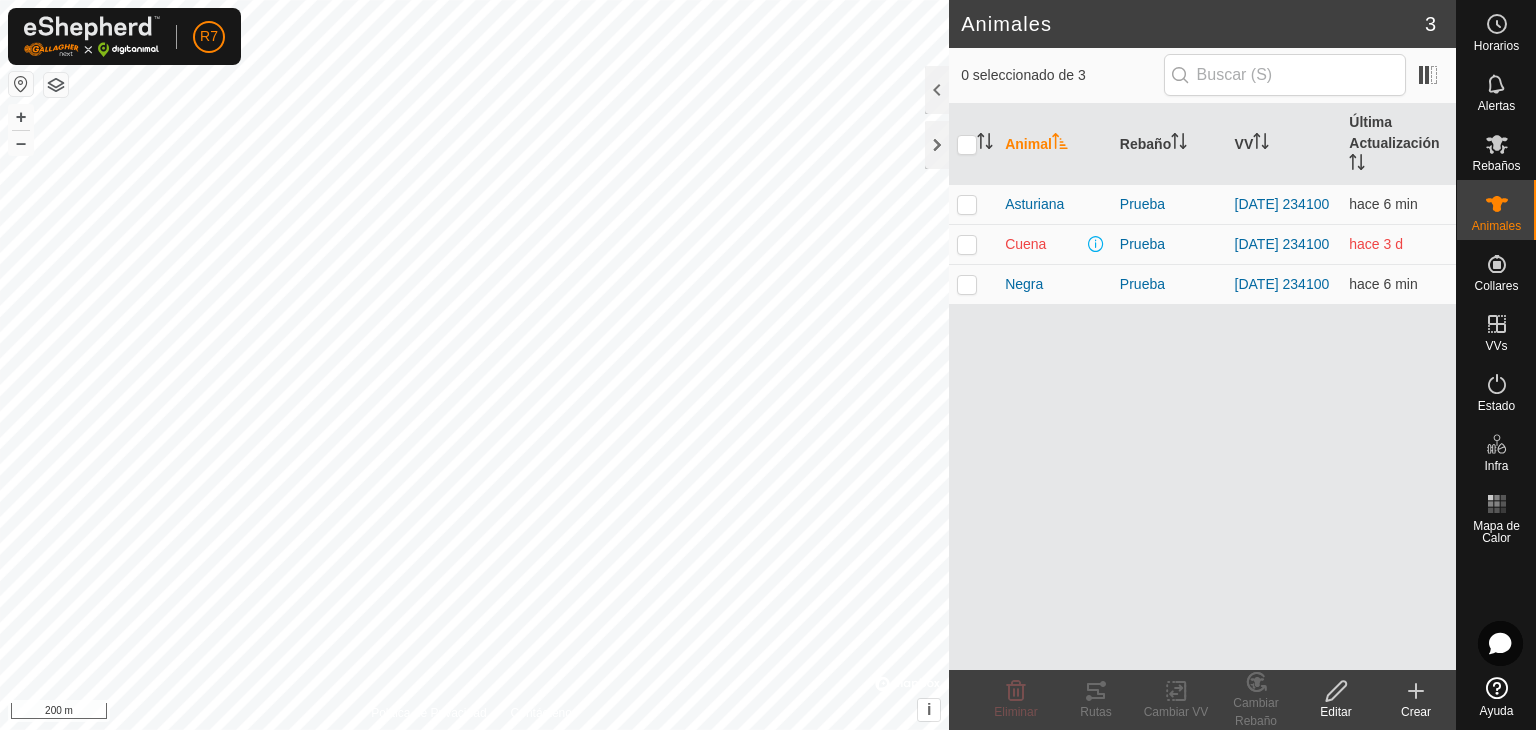click at bounding box center (1096, 244) 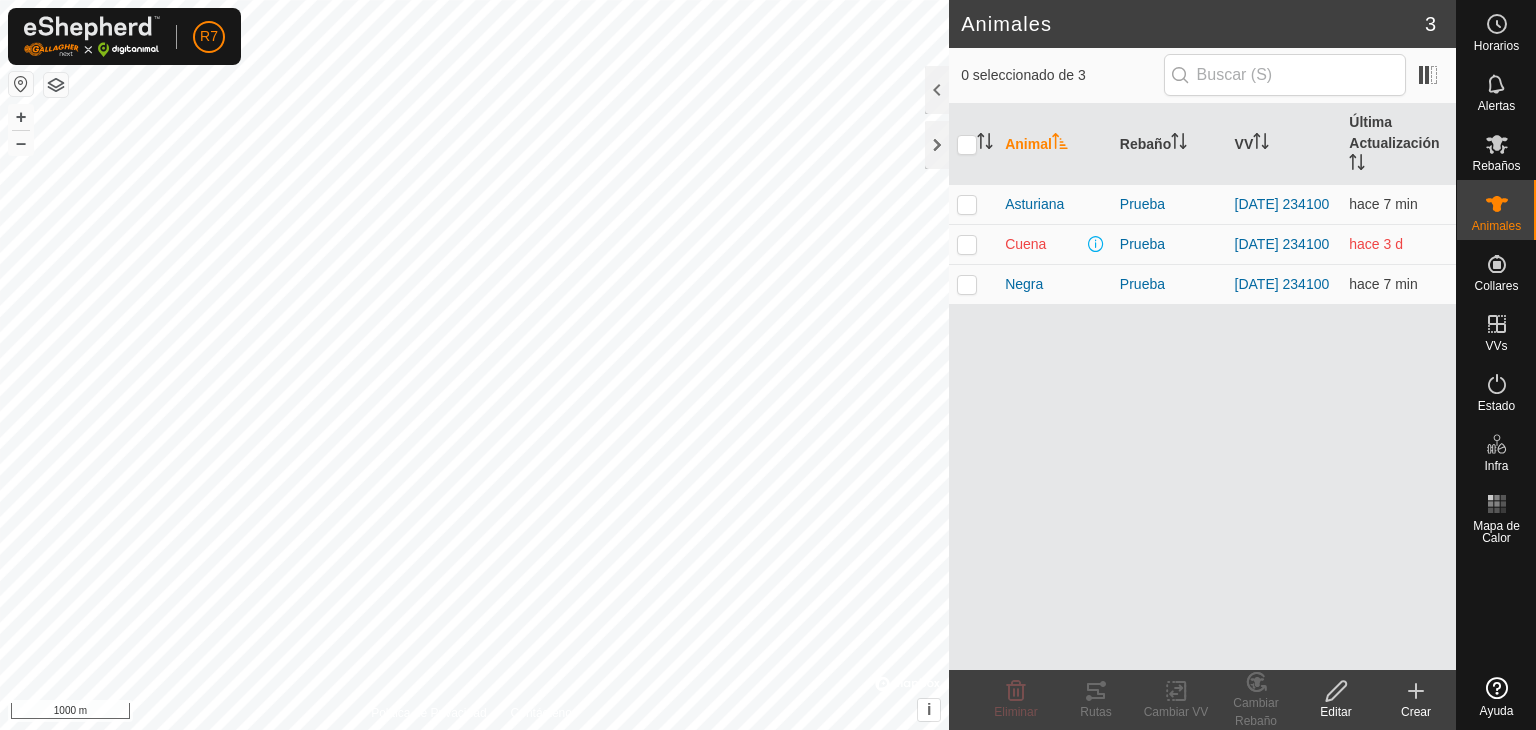 scroll, scrollTop: 0, scrollLeft: 0, axis: both 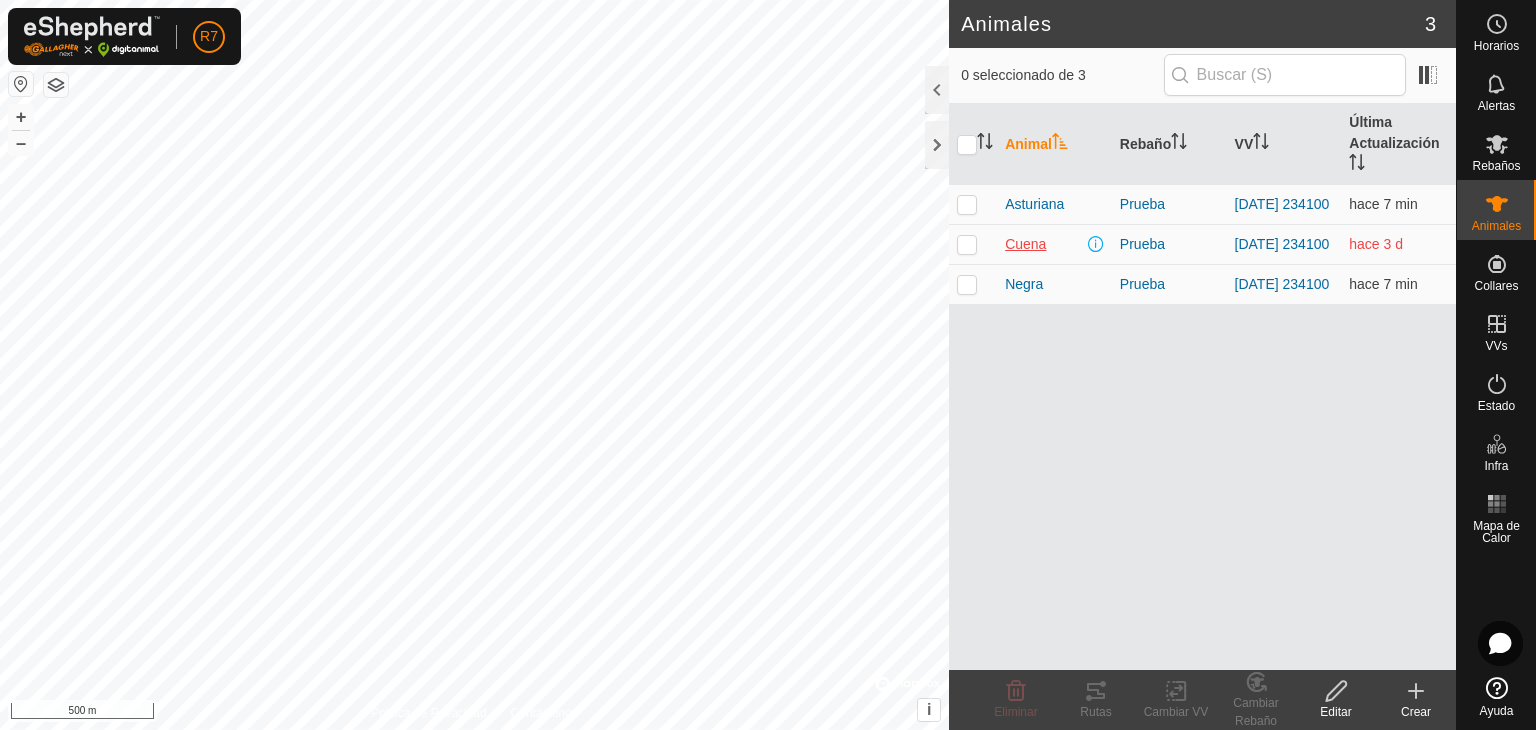 click on "Cuena" at bounding box center [1025, 244] 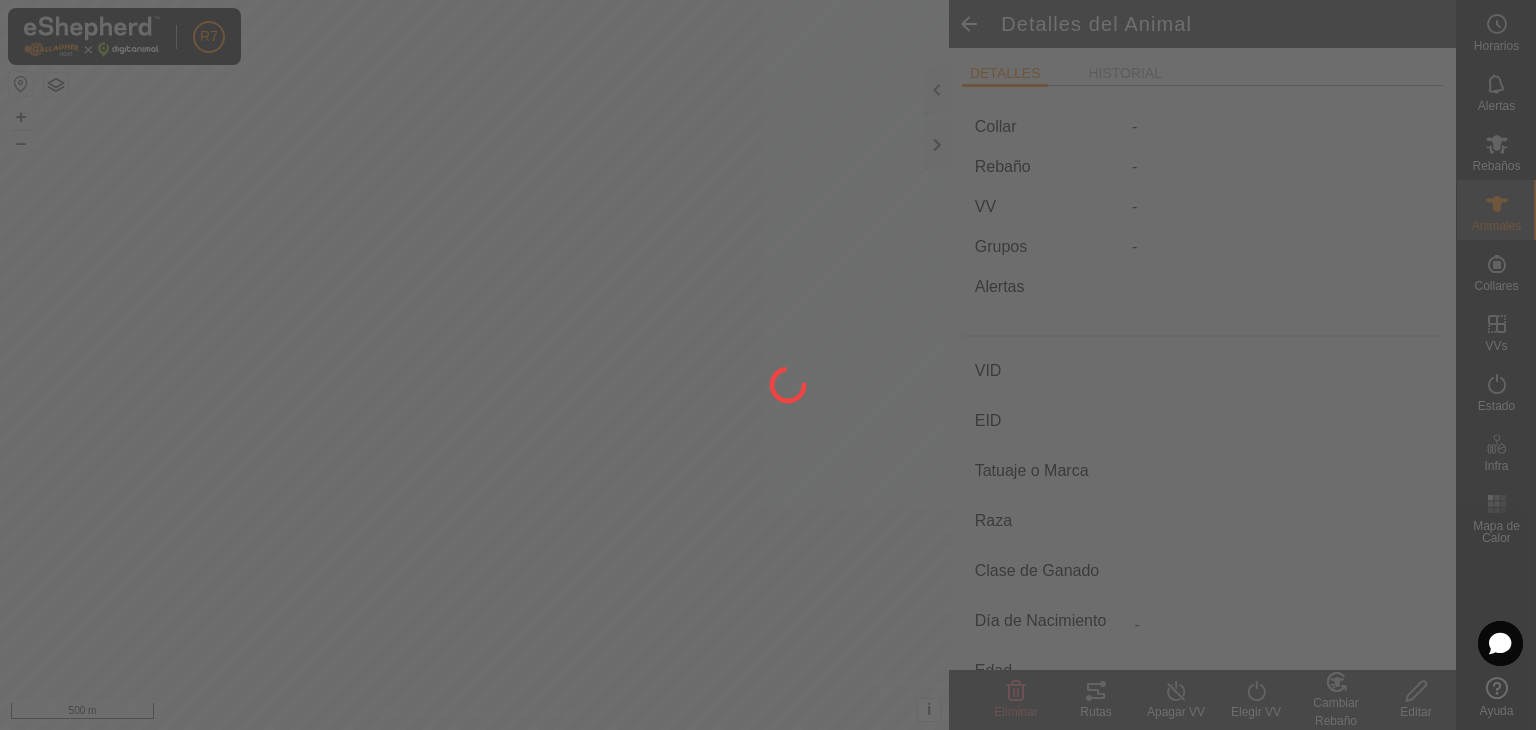 type on "Cuena" 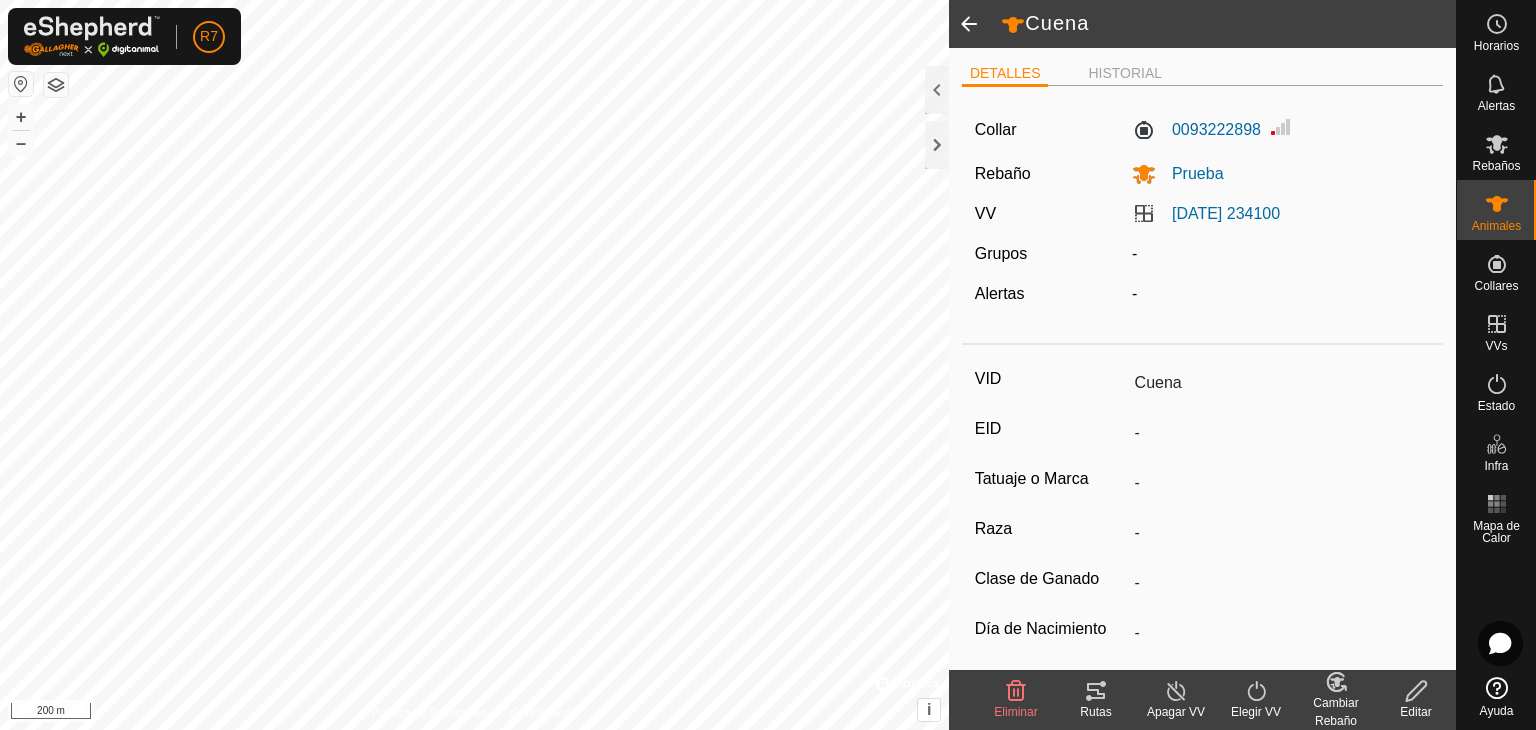 click 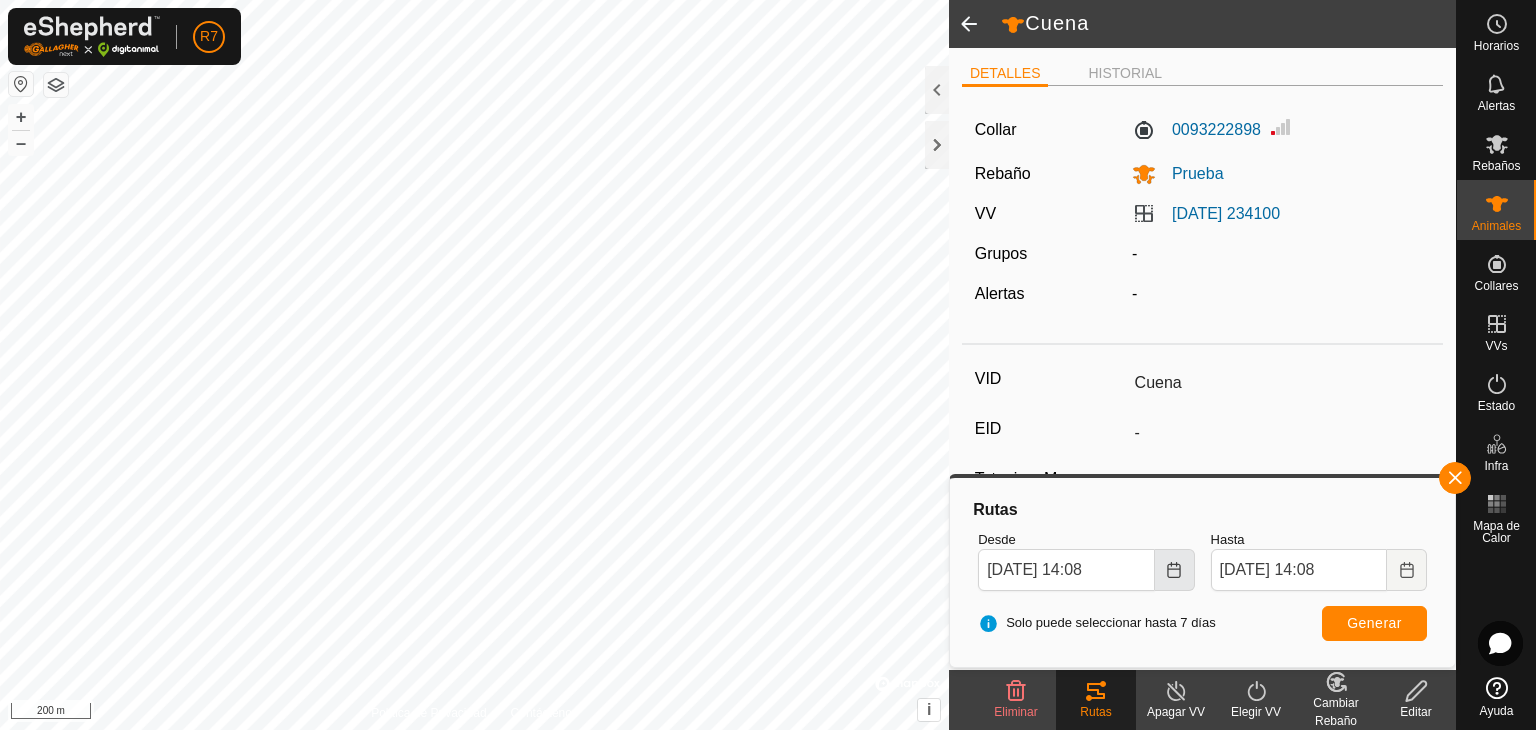 click at bounding box center (1175, 570) 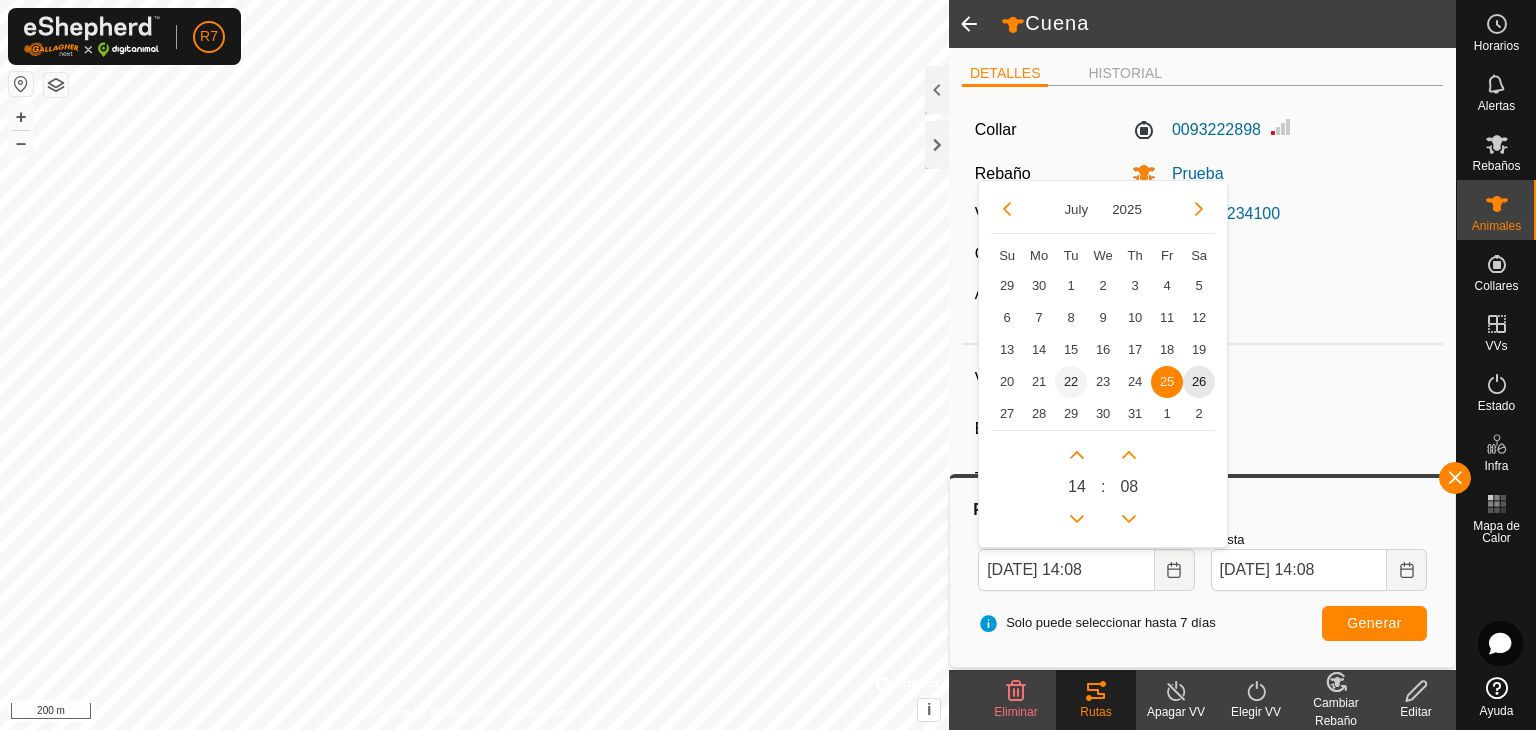 click on "22" at bounding box center [1071, 382] 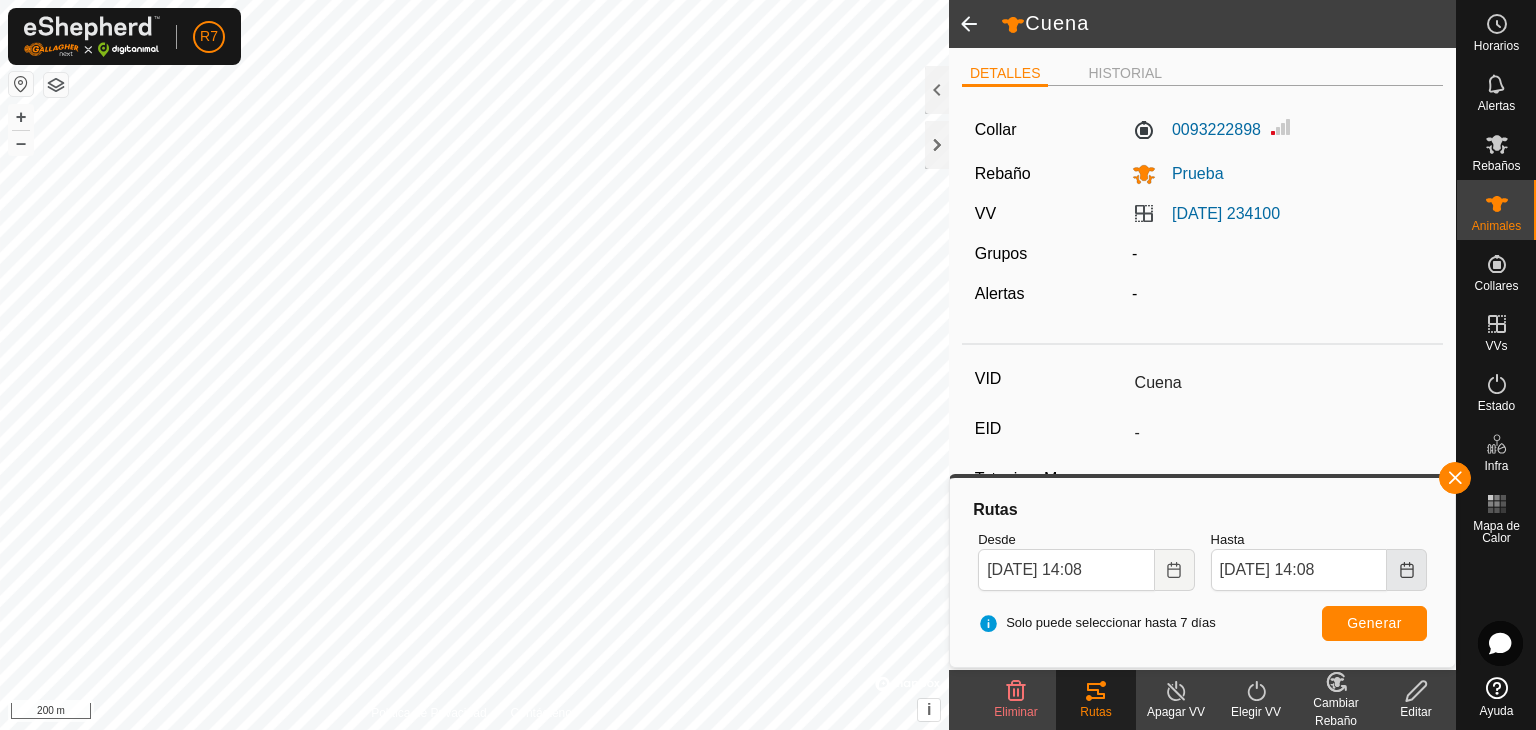 click at bounding box center [1407, 570] 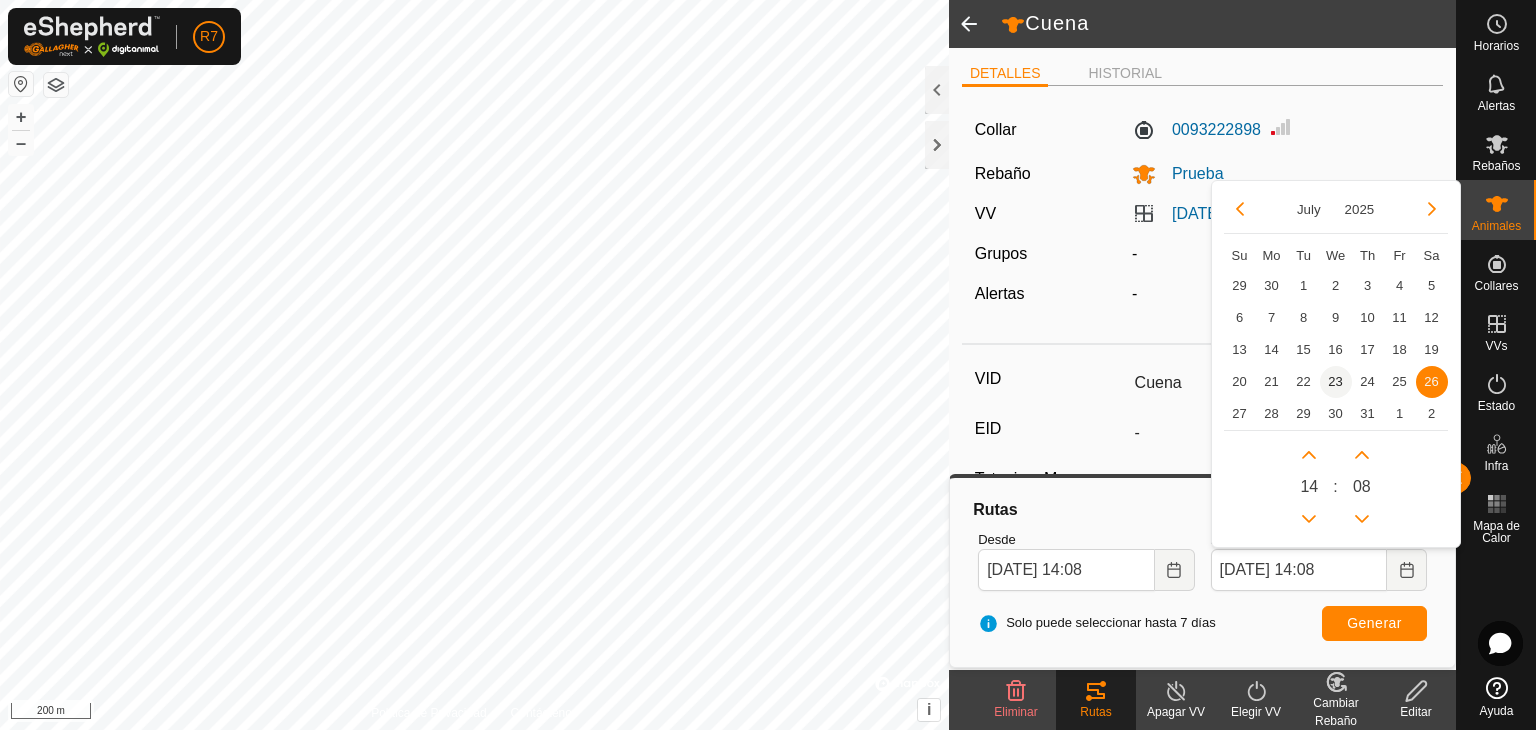 click on "23" at bounding box center (1336, 382) 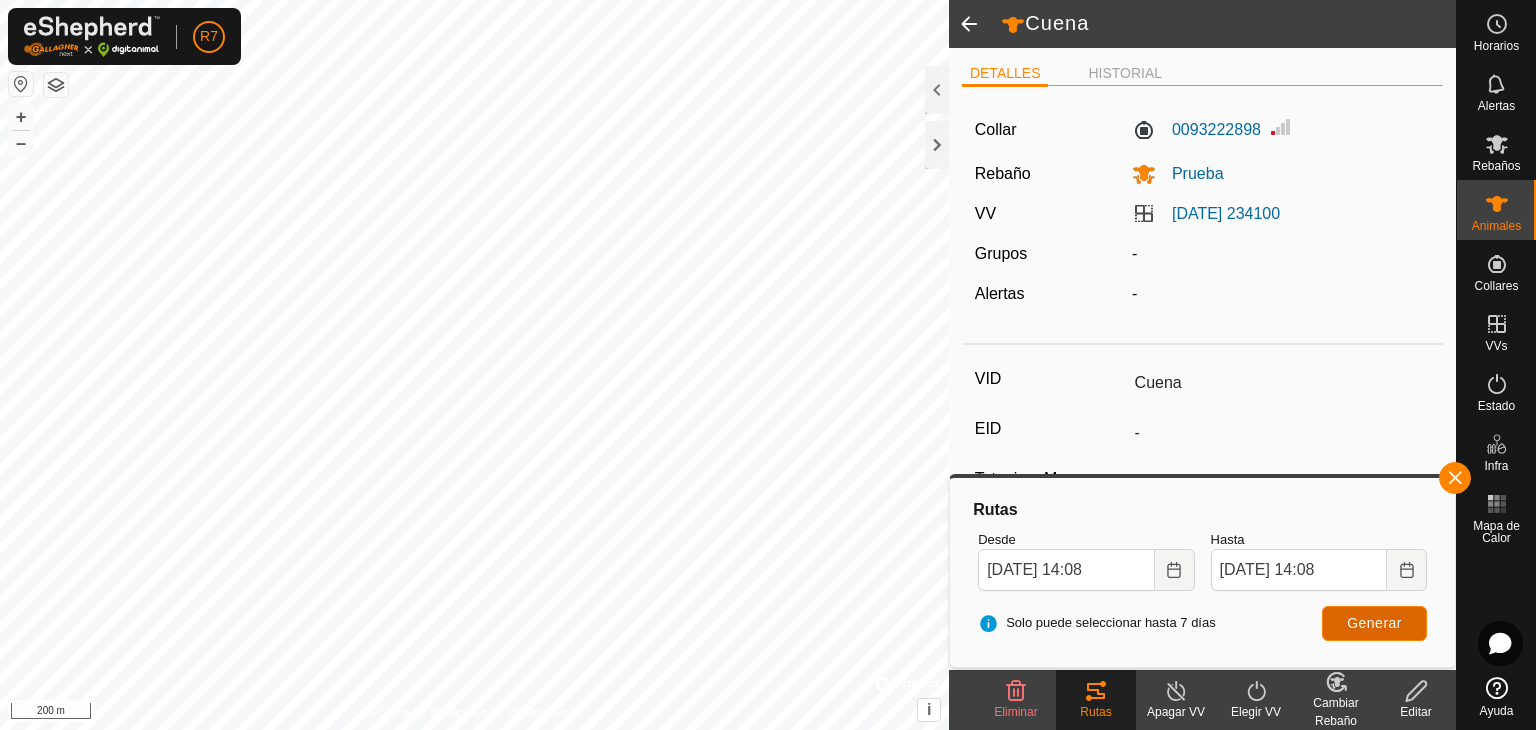 click on "Generar" at bounding box center [1374, 623] 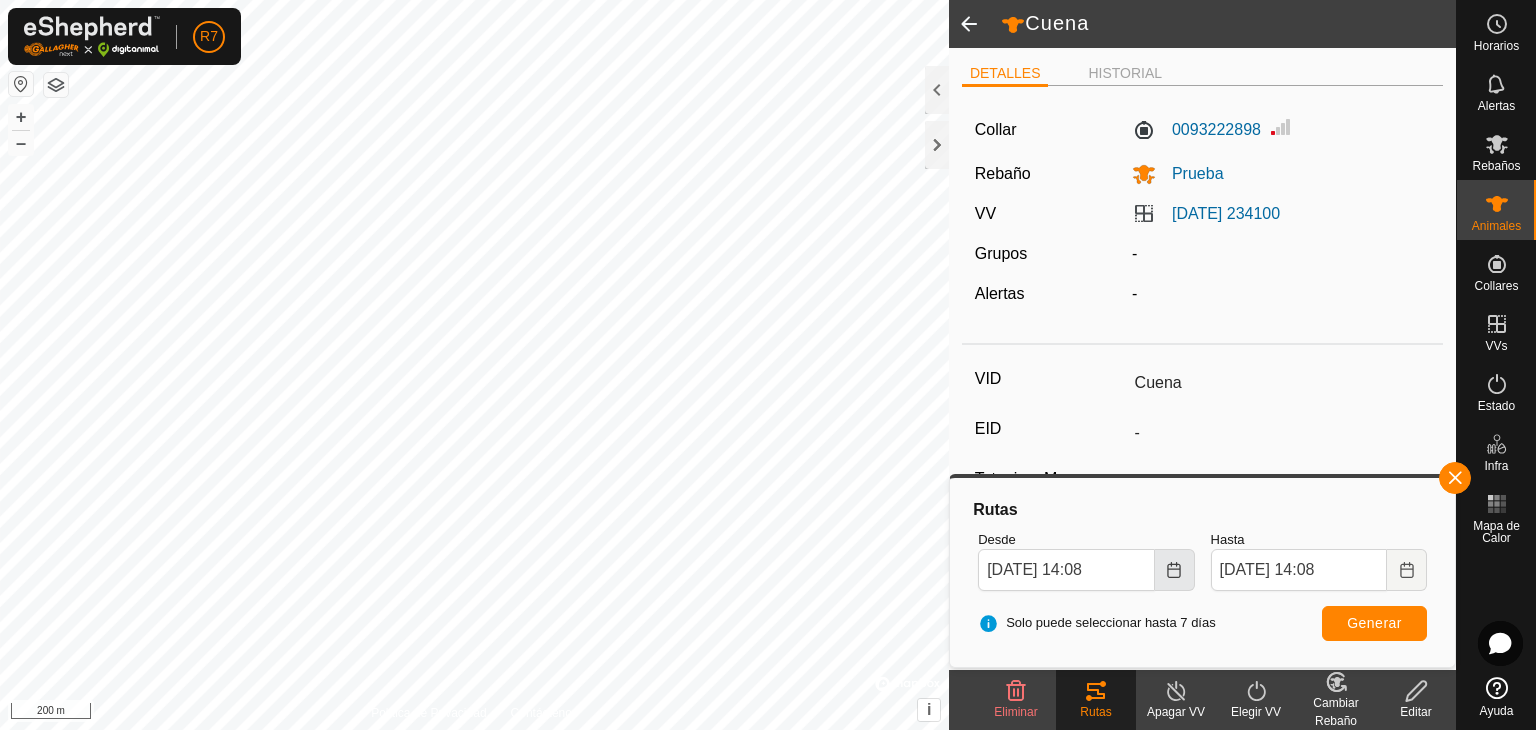 click 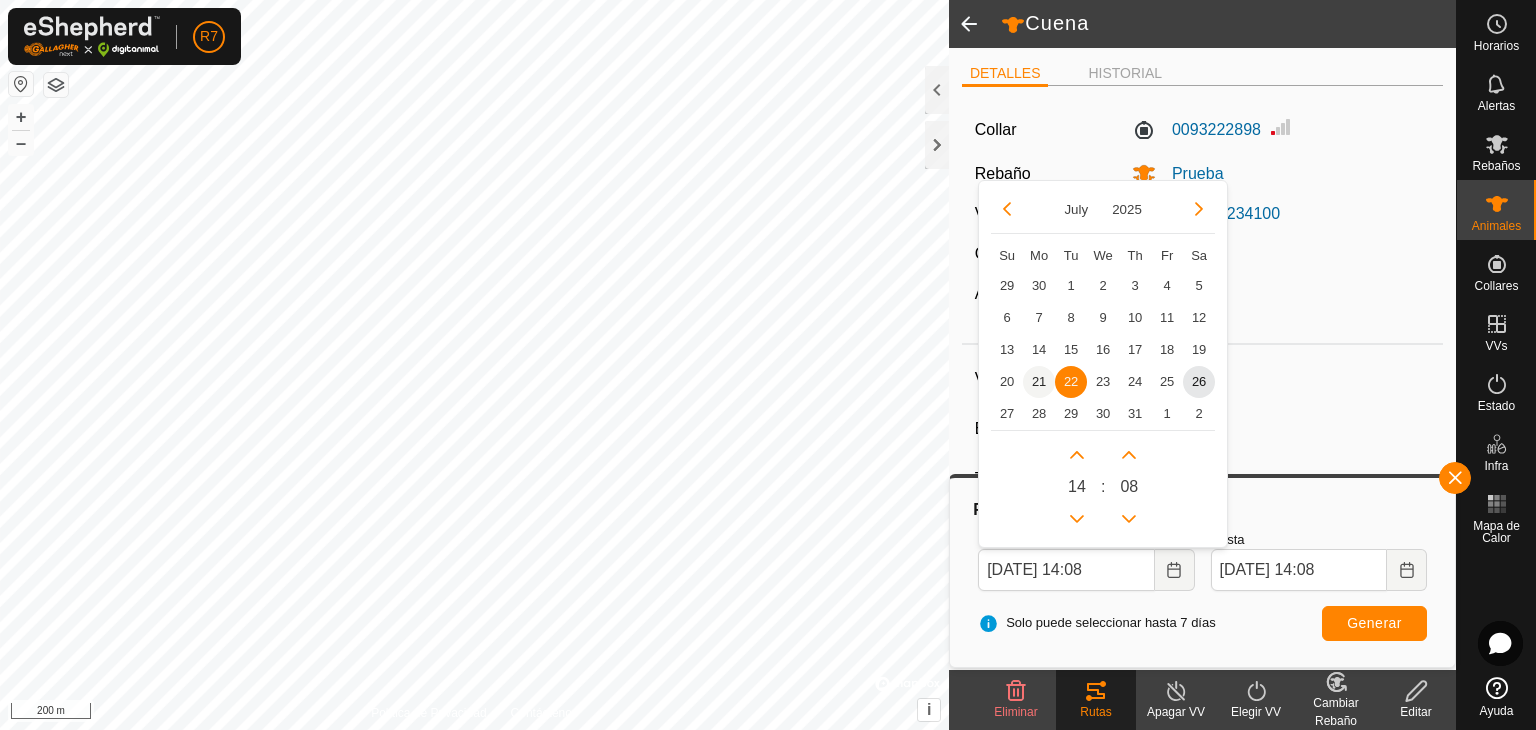 click on "21" at bounding box center [1039, 382] 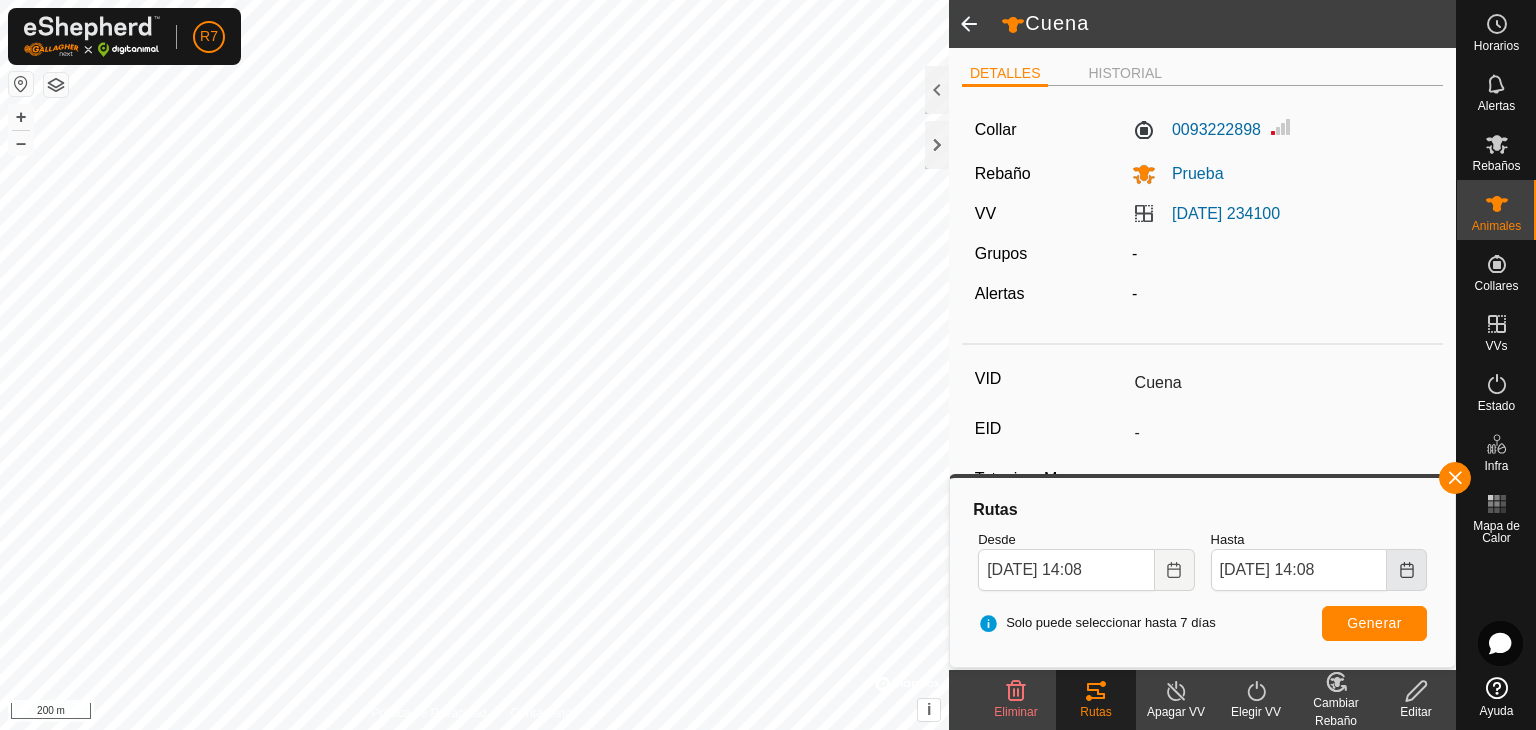 click 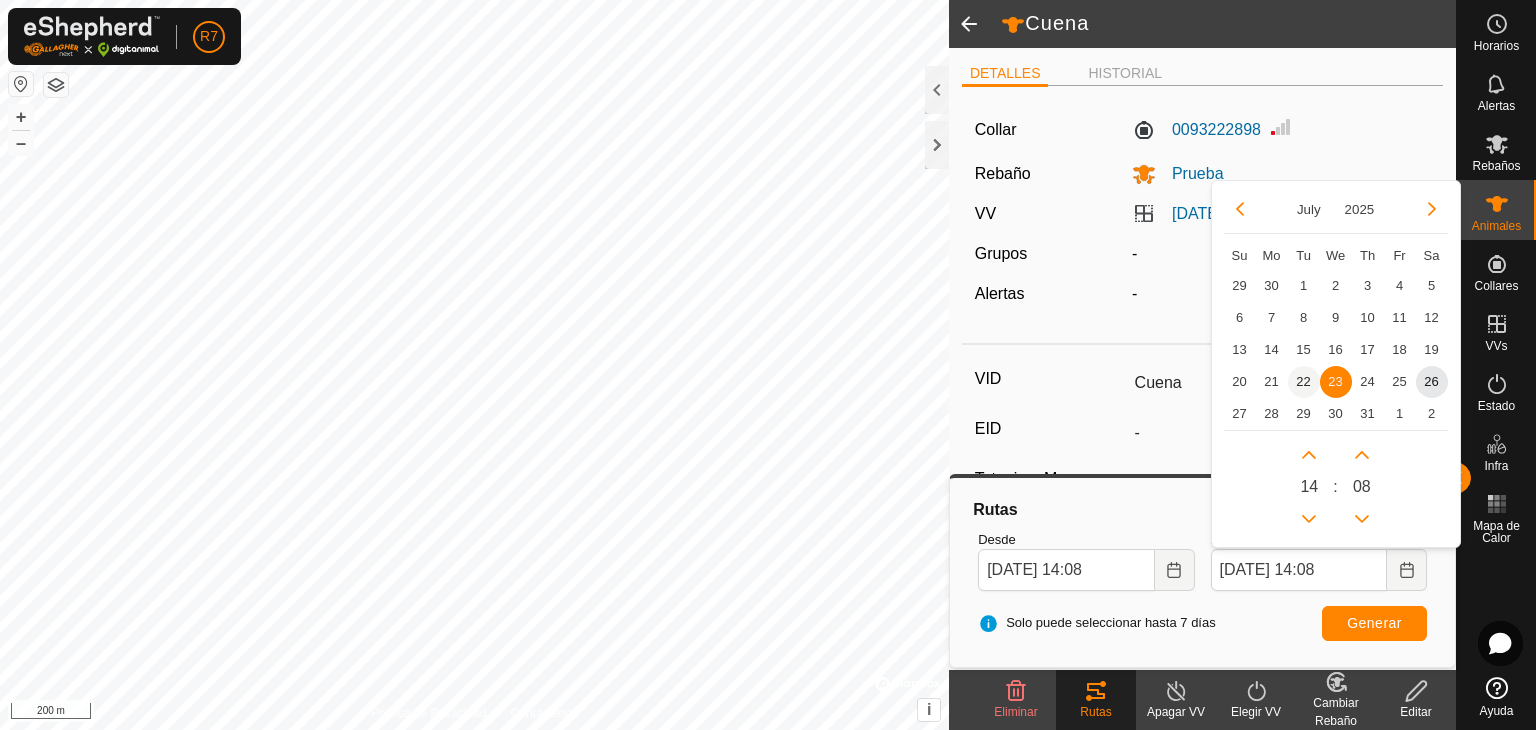 click on "22" at bounding box center (1304, 382) 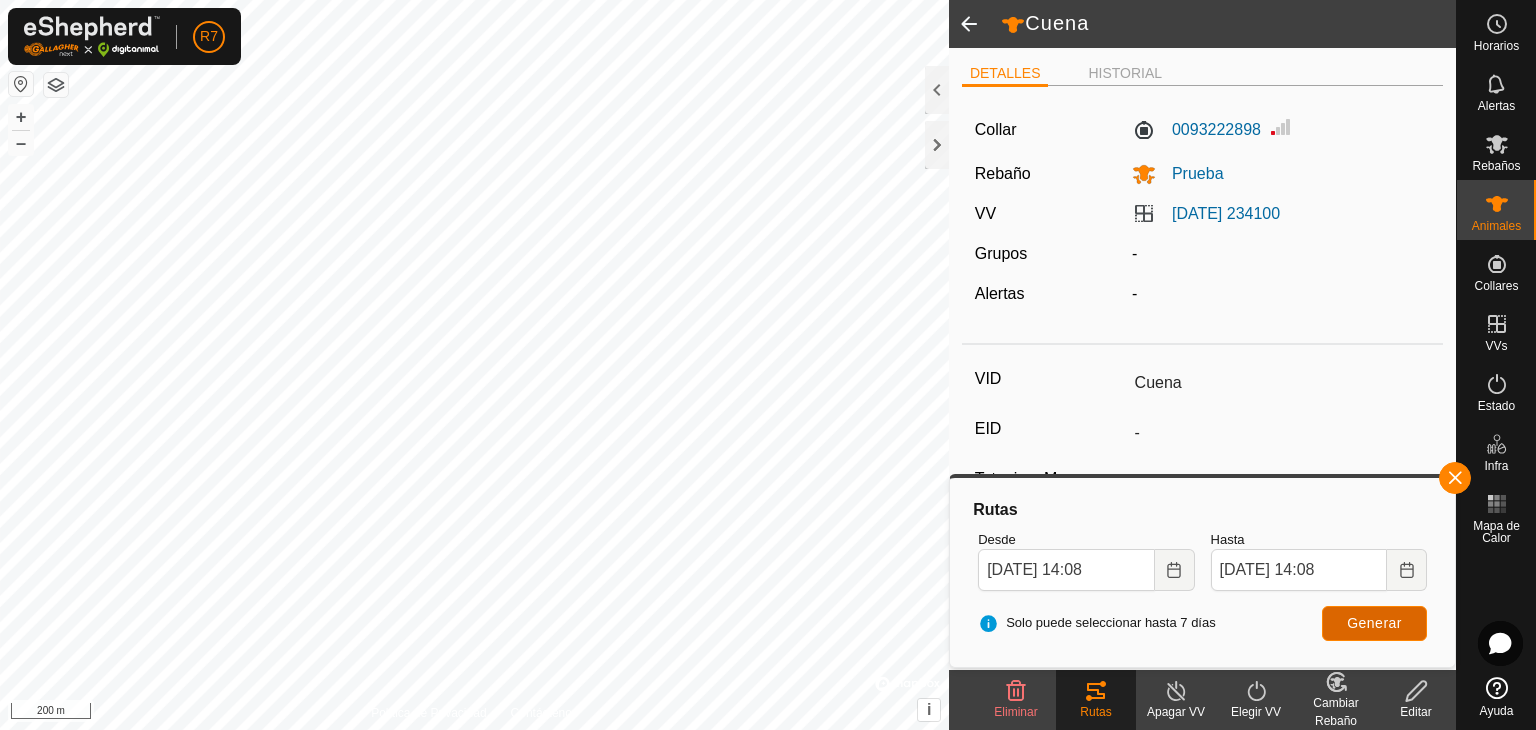 click on "Generar" at bounding box center (1374, 623) 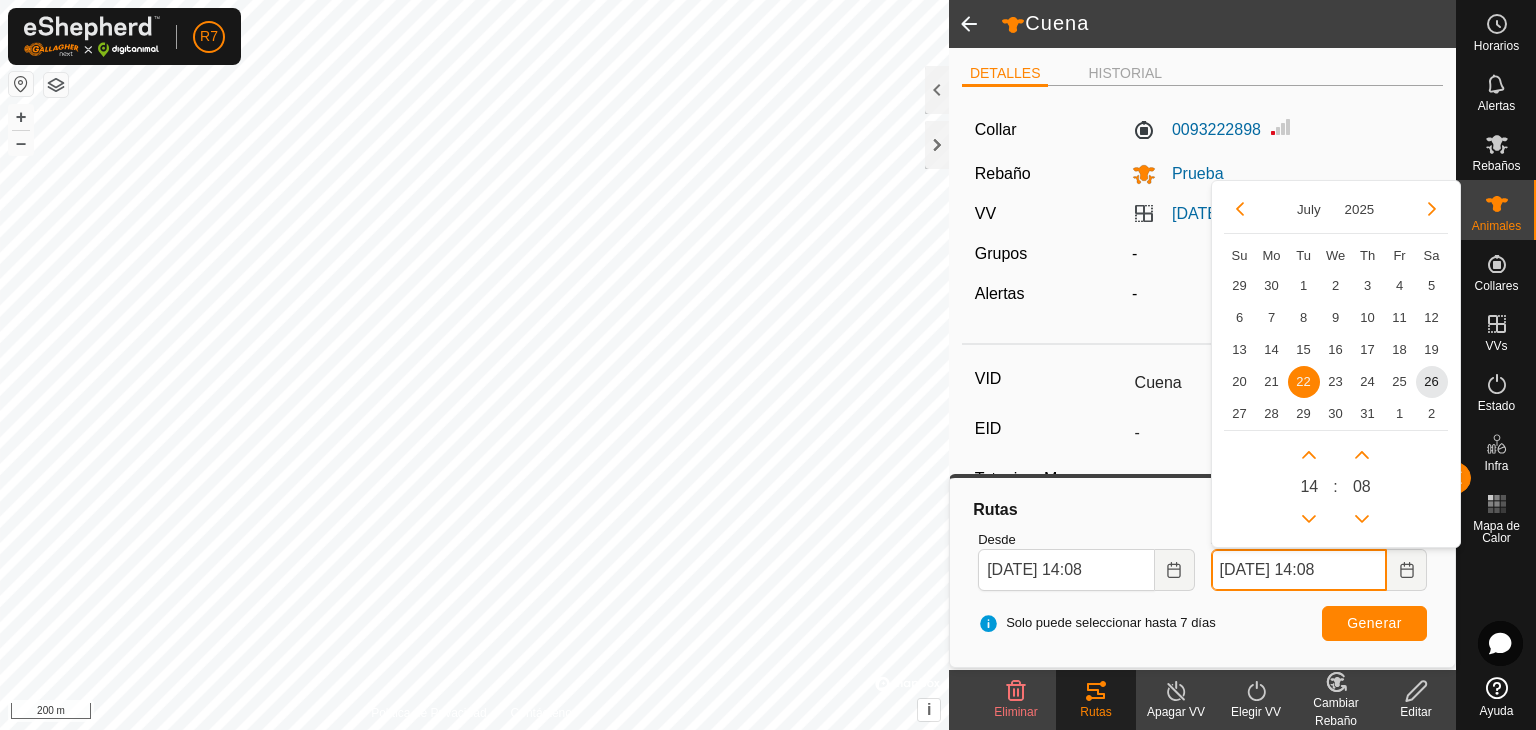 drag, startPoint x: 1384, startPoint y: 580, endPoint x: 1383, endPoint y: 602, distance: 22.022715 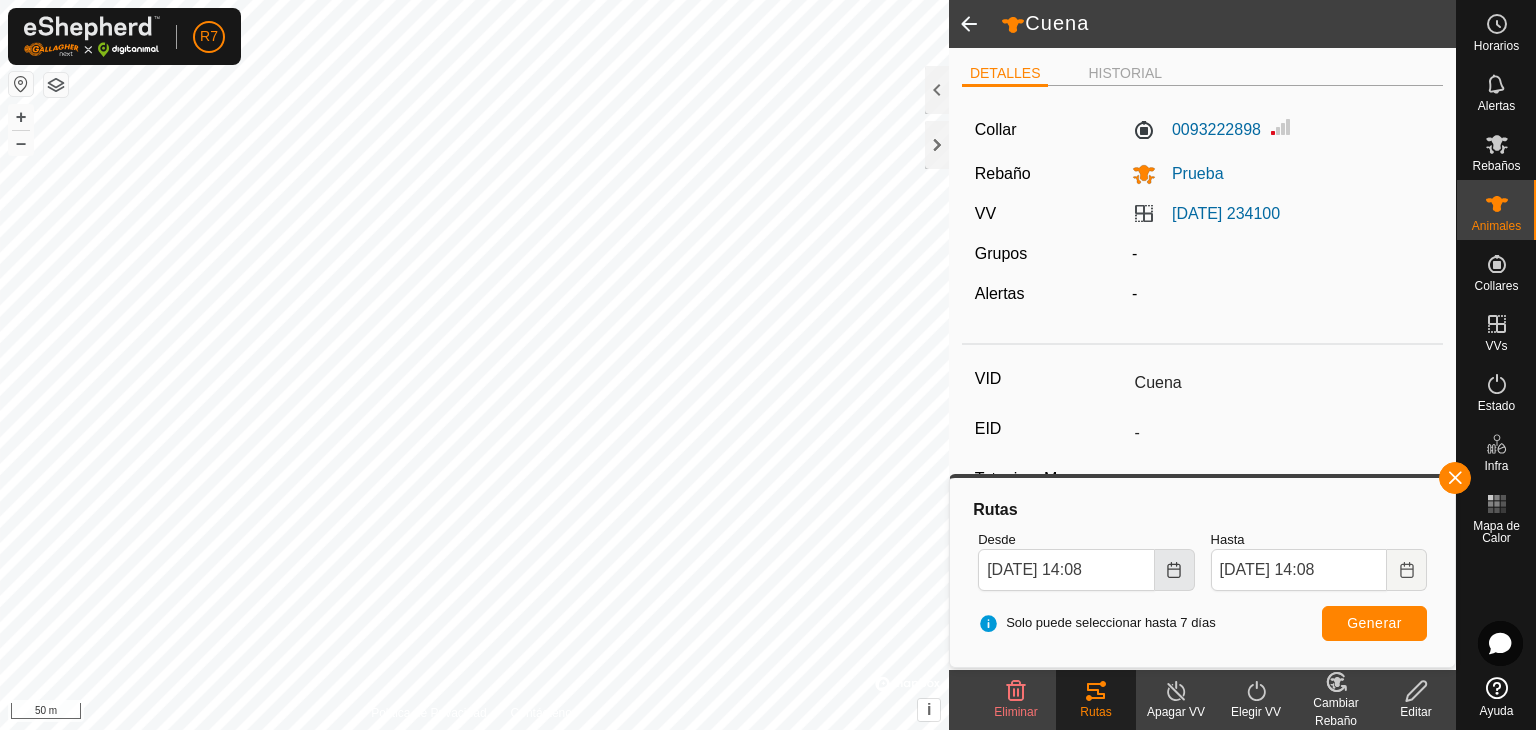 click 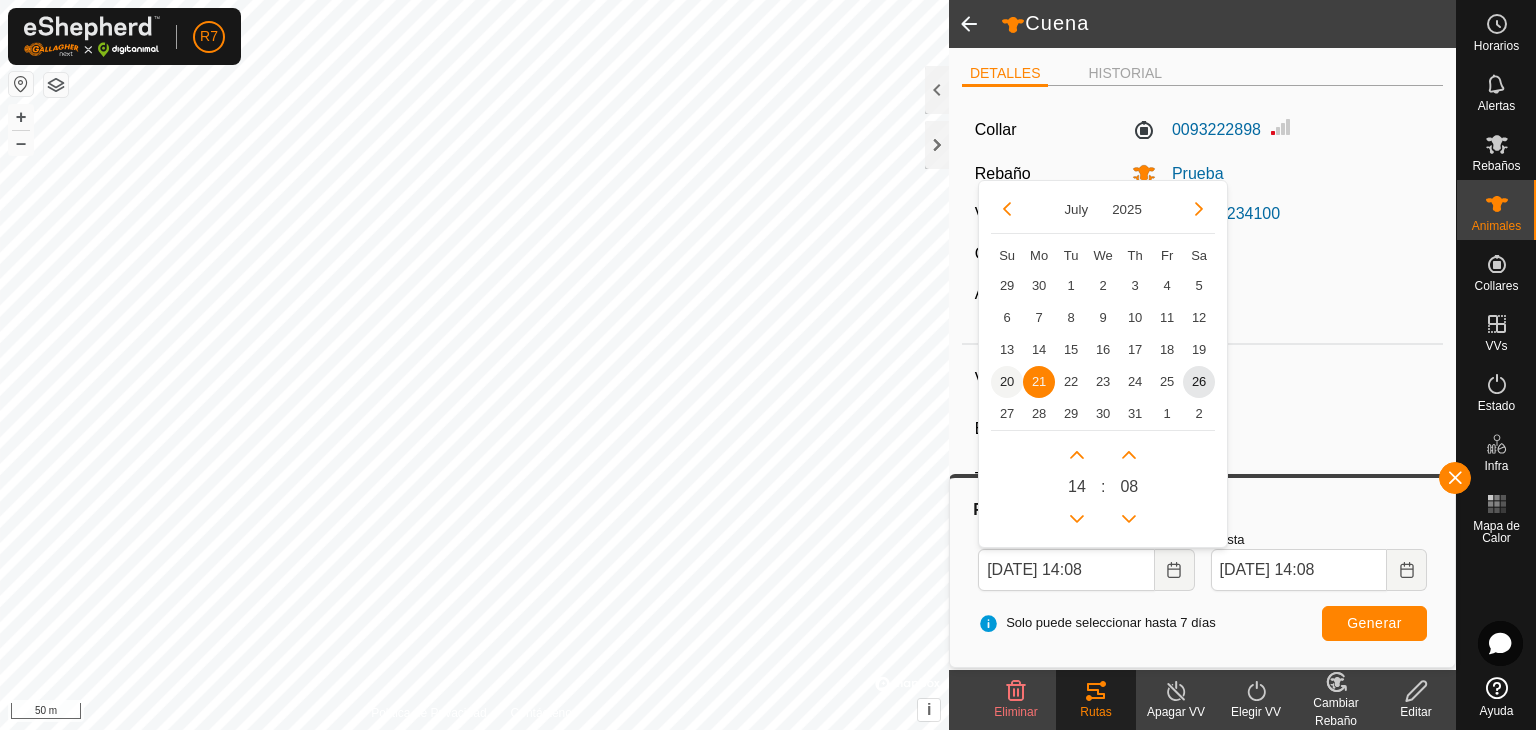 click on "20" at bounding box center (1007, 382) 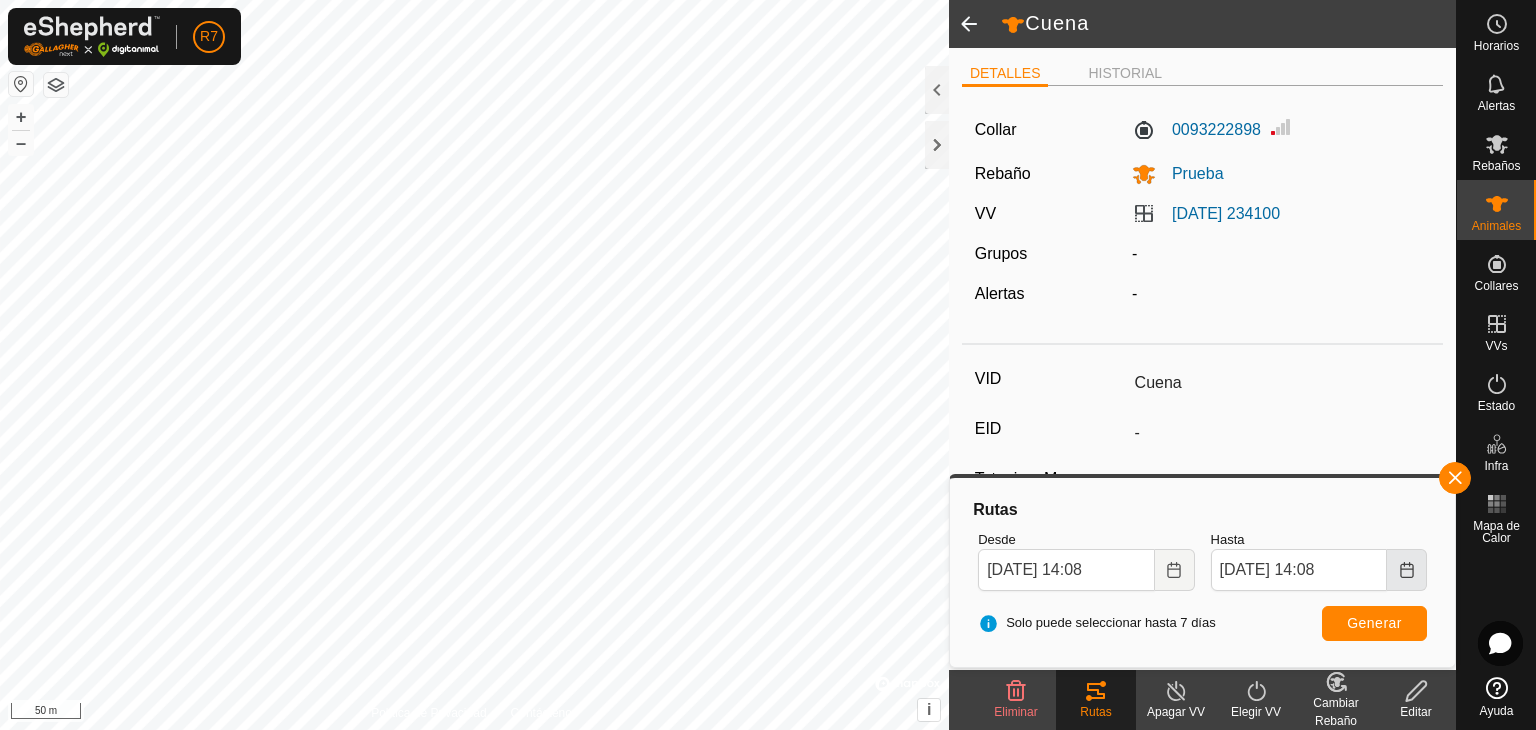 click 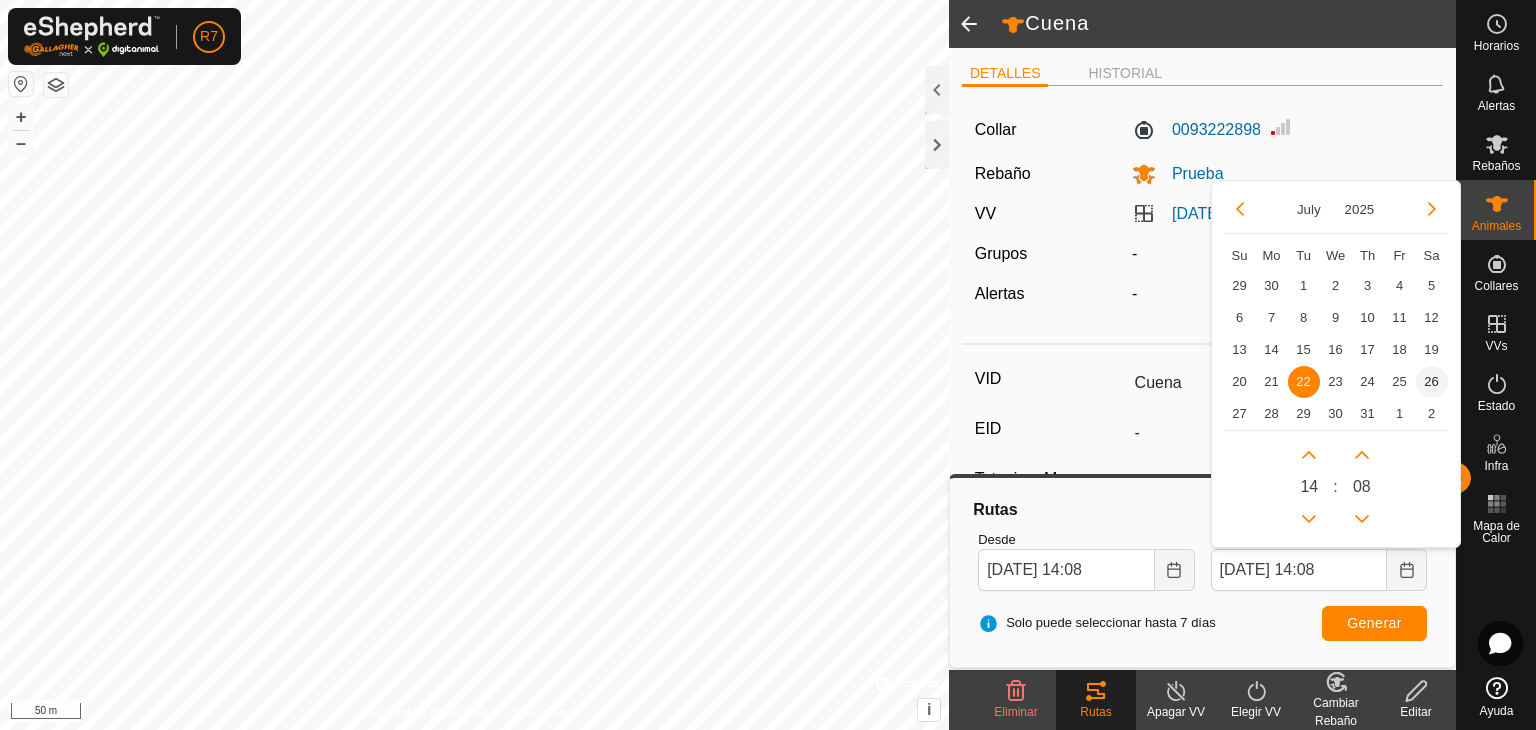 click on "26" at bounding box center [1432, 382] 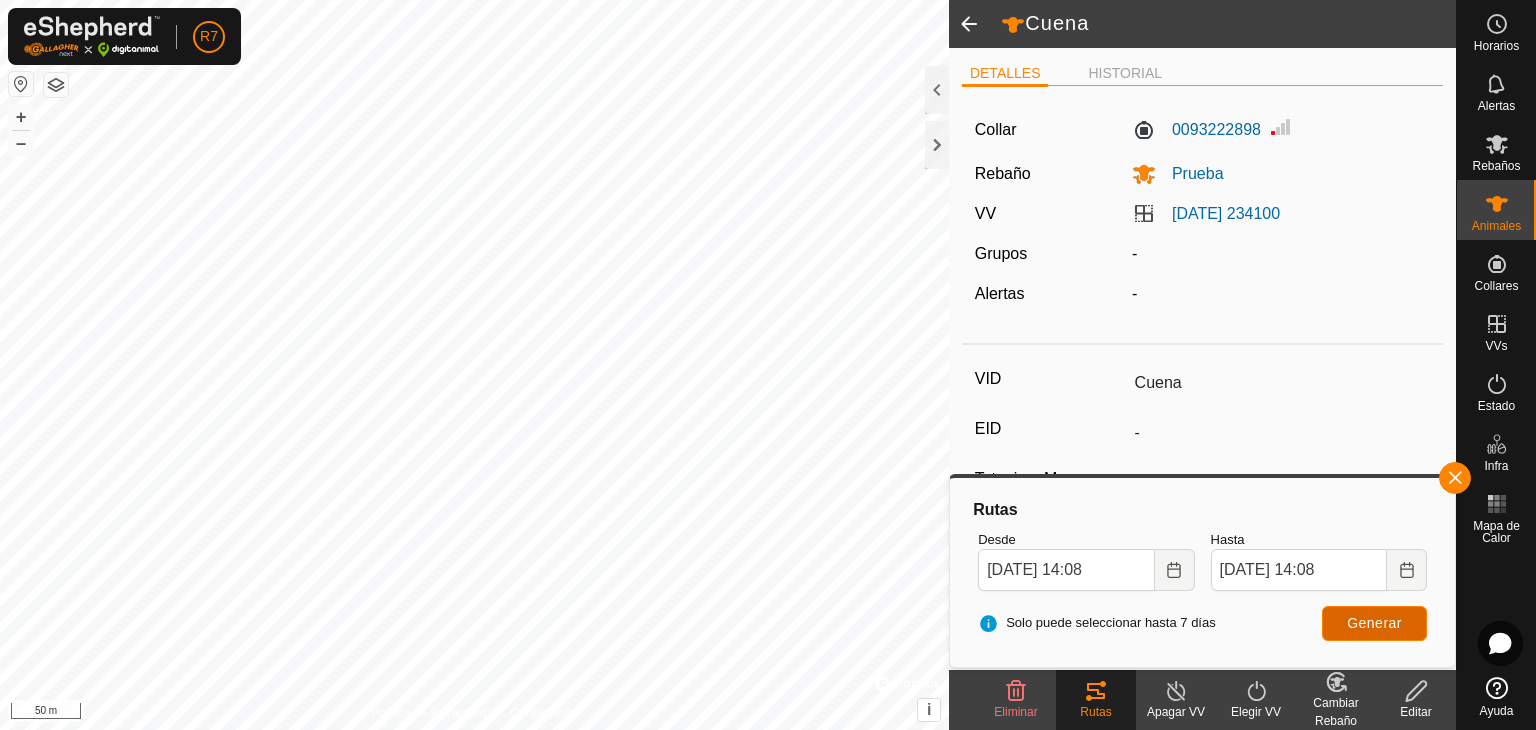 click on "Generar" at bounding box center (1374, 623) 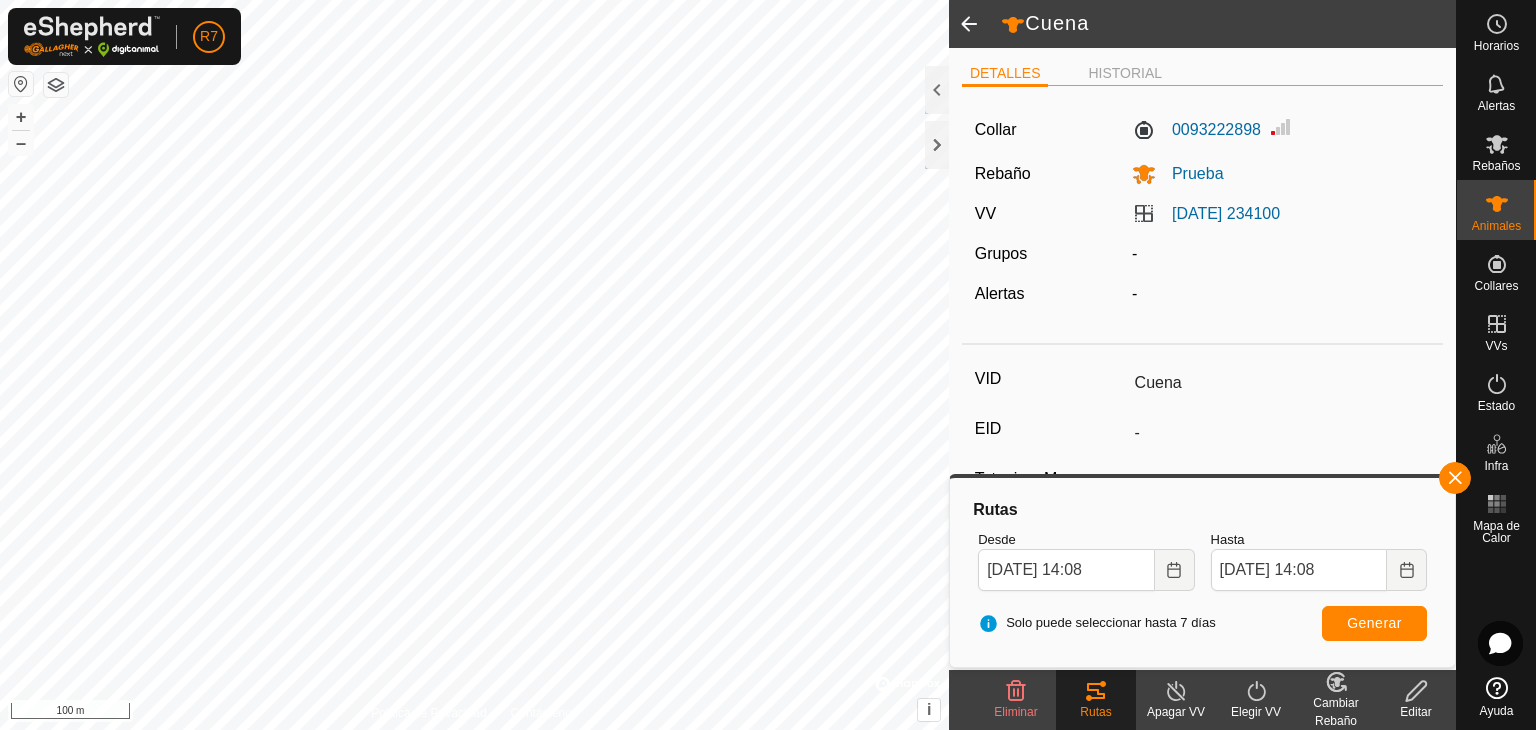 click on "R7 Horarios Alertas Rebaños Animales Collares VVs Estado Infra Mapa de Calor Ayuda  Cuena   DETALLES   HISTORIAL  Collar 0093222898 Rebaño Prueba VV 2025-07-16 234100 Grupos  -  Alertas  -  VID Cuena EID - Tatuaje o Marca - Raza - Clase de Ganado - Día de Nacimiento - Edad - Estado de Embarazo - Peso 0 kg Ganancia de Peso Diaria Esperada - Eliminar  Rutas   Apagar VV   Elegir VV   Cambiar Rebaño   Editar  Política de Privacidad Contáctenos
Cuena
0093222898
2025-07-16 234100
21 jul 2025, 17:30:11
+ – ⇧ i ©  Mapbox , ©  OpenStreetMap ,  Improve this map 100 m
Rutas Desde 20 Jul, 2025 14:08 Hasta 26 Jul, 2025 14:08 Solo puede seleccionar hasta 7 días Generar" at bounding box center [768, 365] 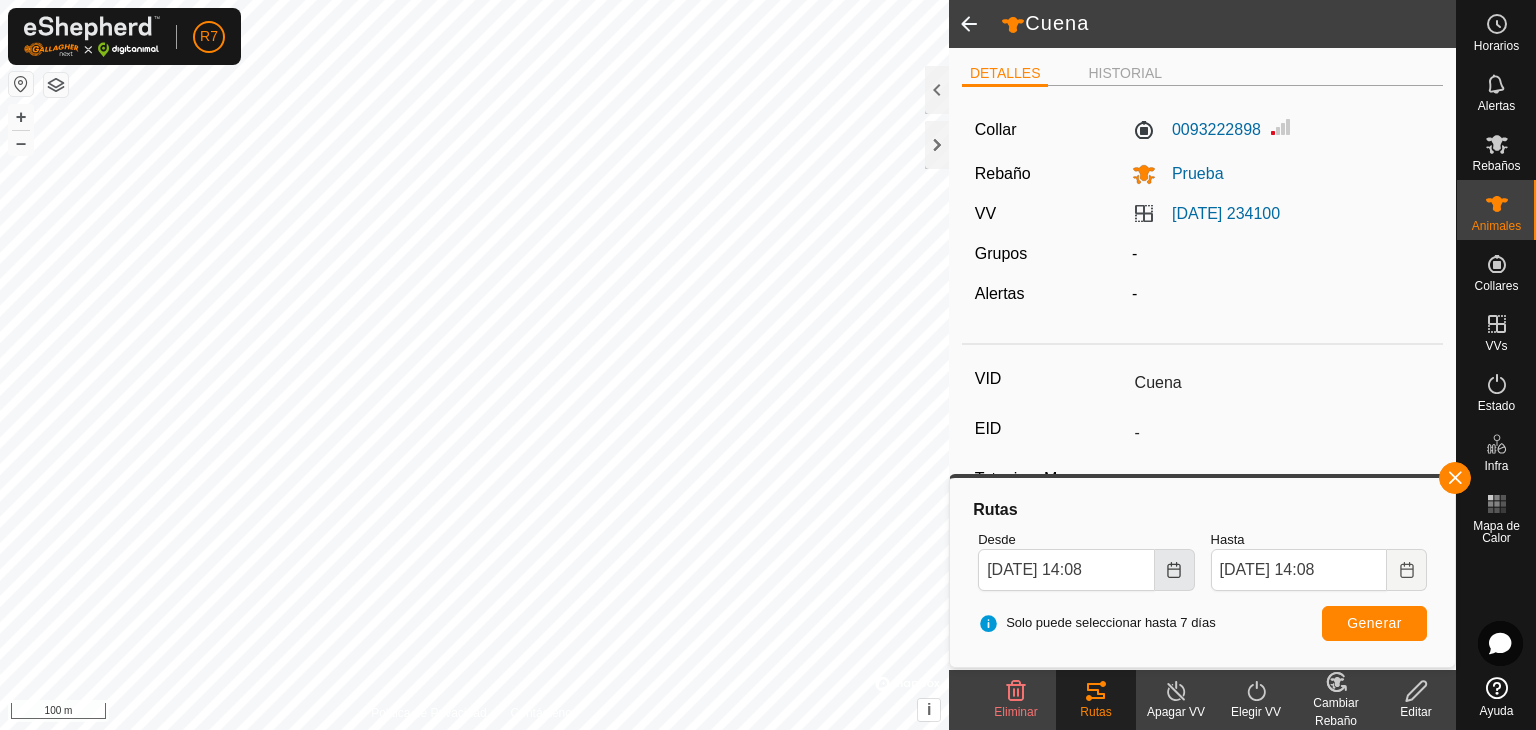 click at bounding box center [1175, 570] 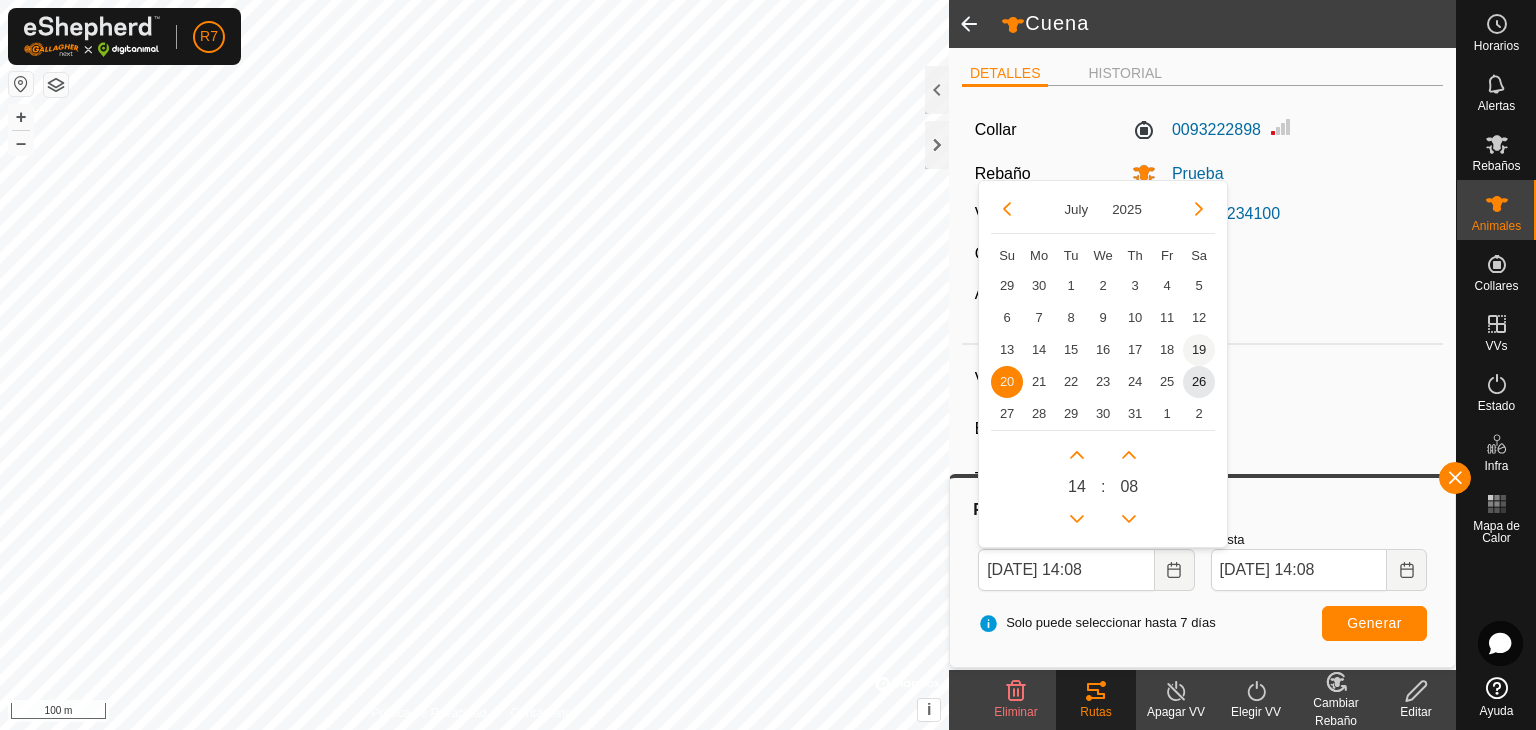 click on "19" at bounding box center (1199, 350) 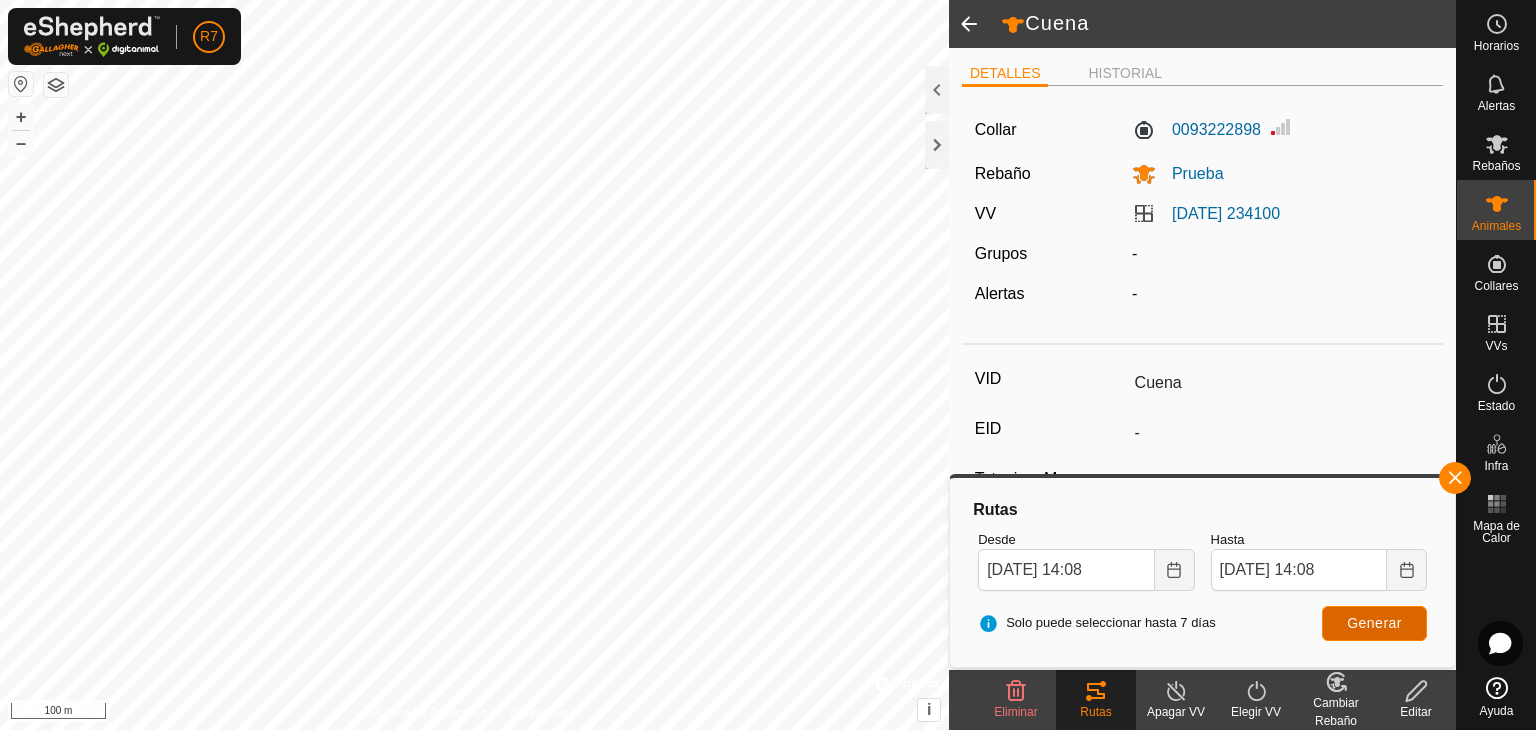 click on "Generar" at bounding box center [1374, 623] 